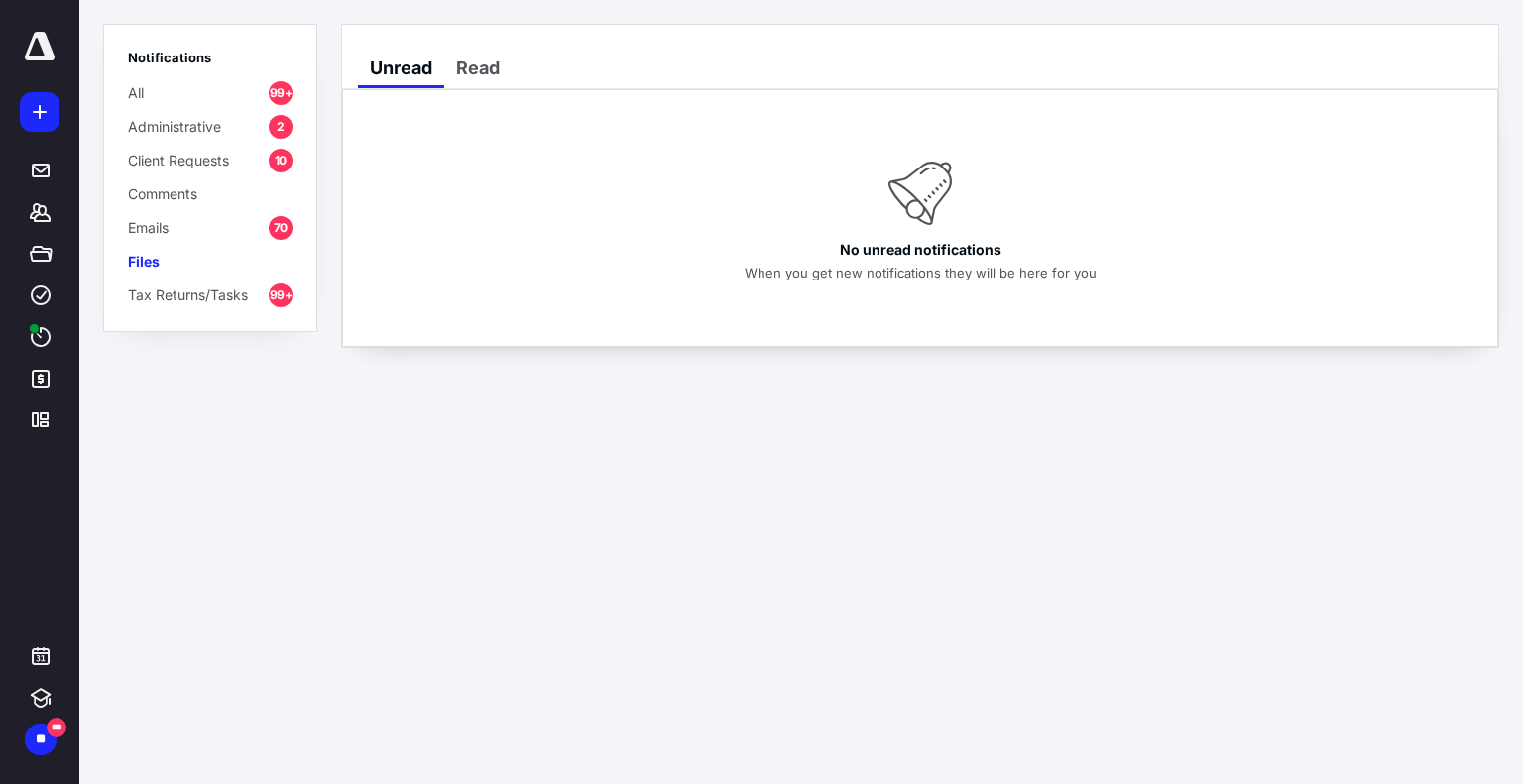 scroll, scrollTop: 0, scrollLeft: 0, axis: both 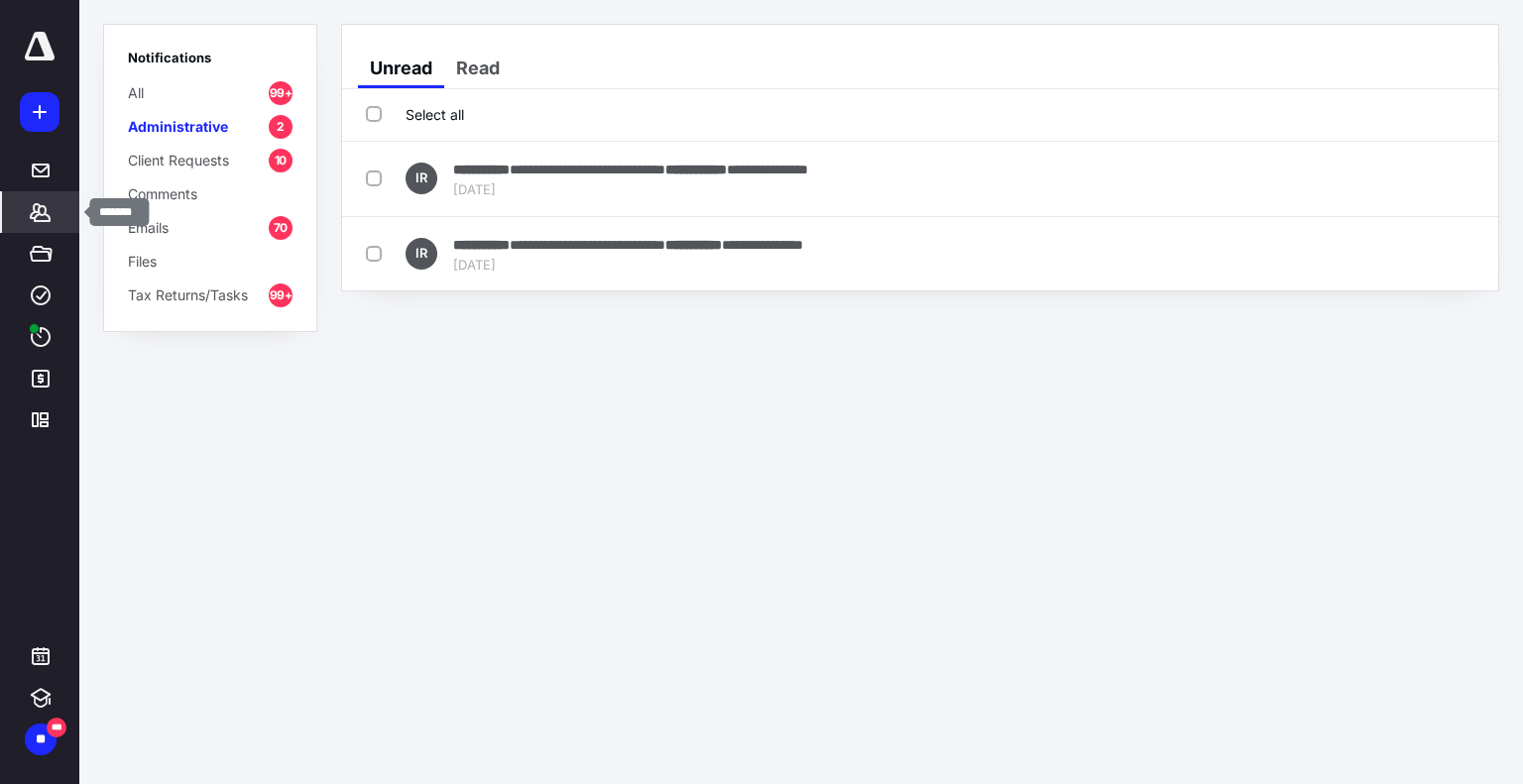 click 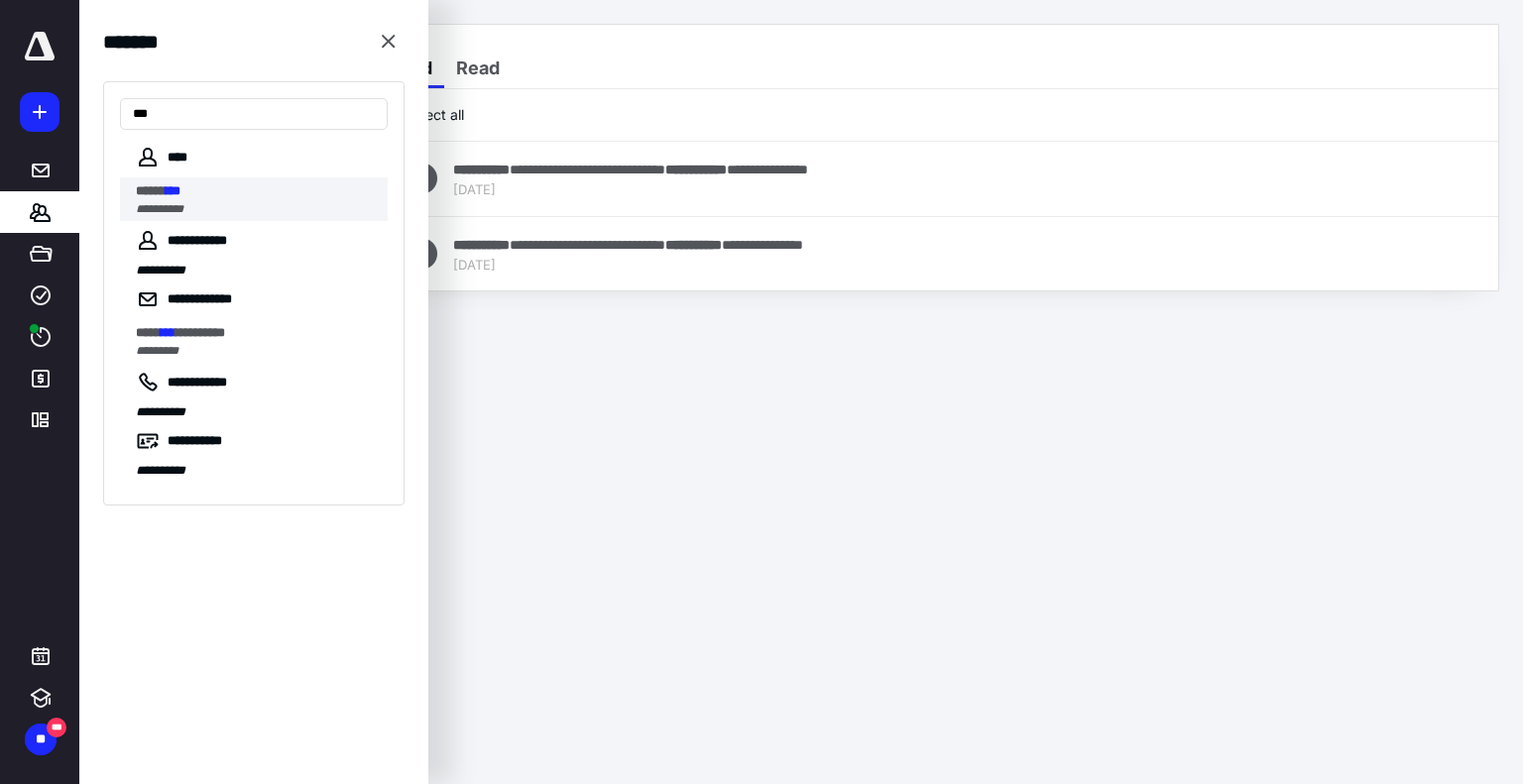 type on "***" 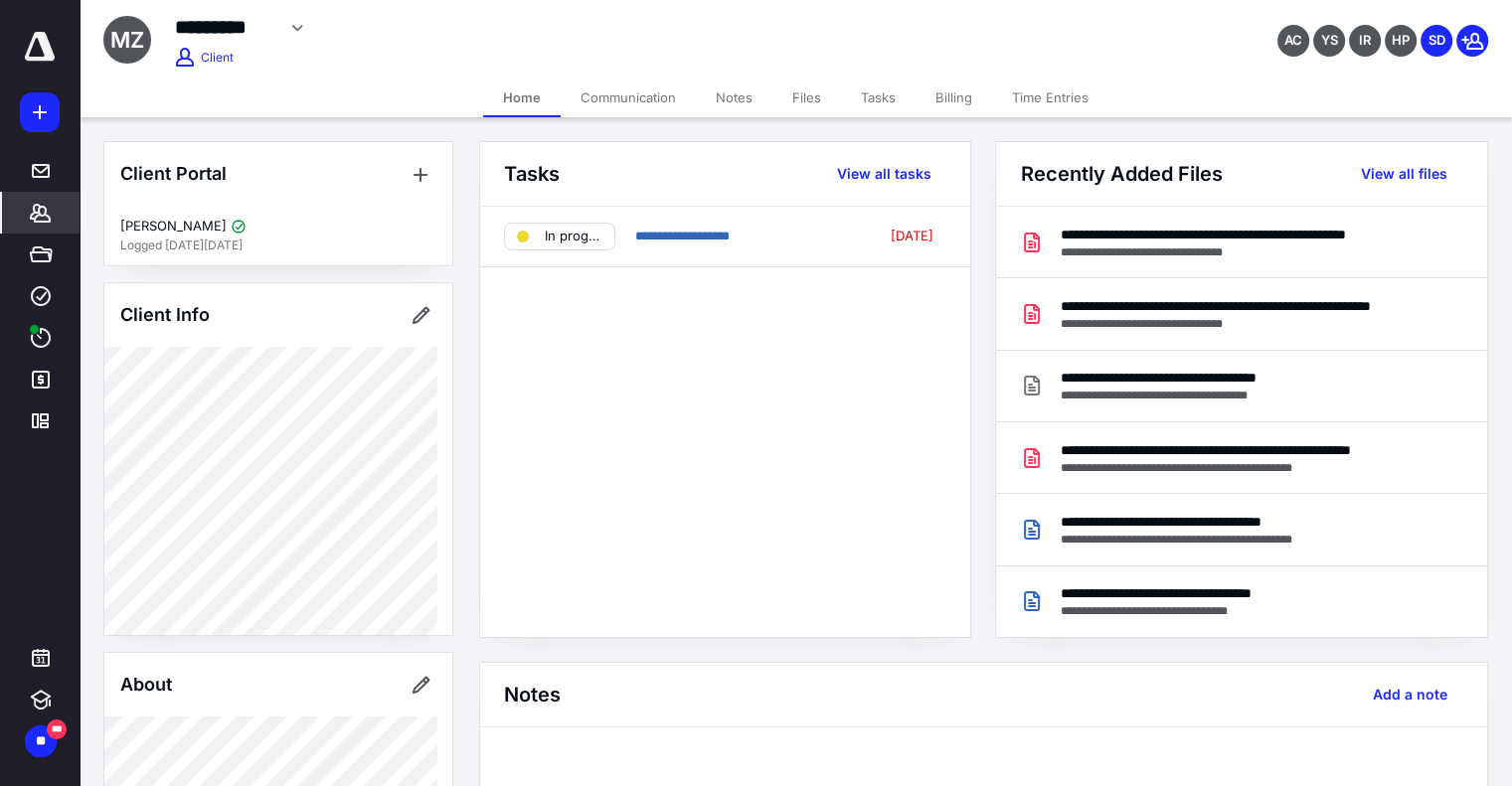 click on "MZ ********* Edit Client" at bounding box center (562, 35) 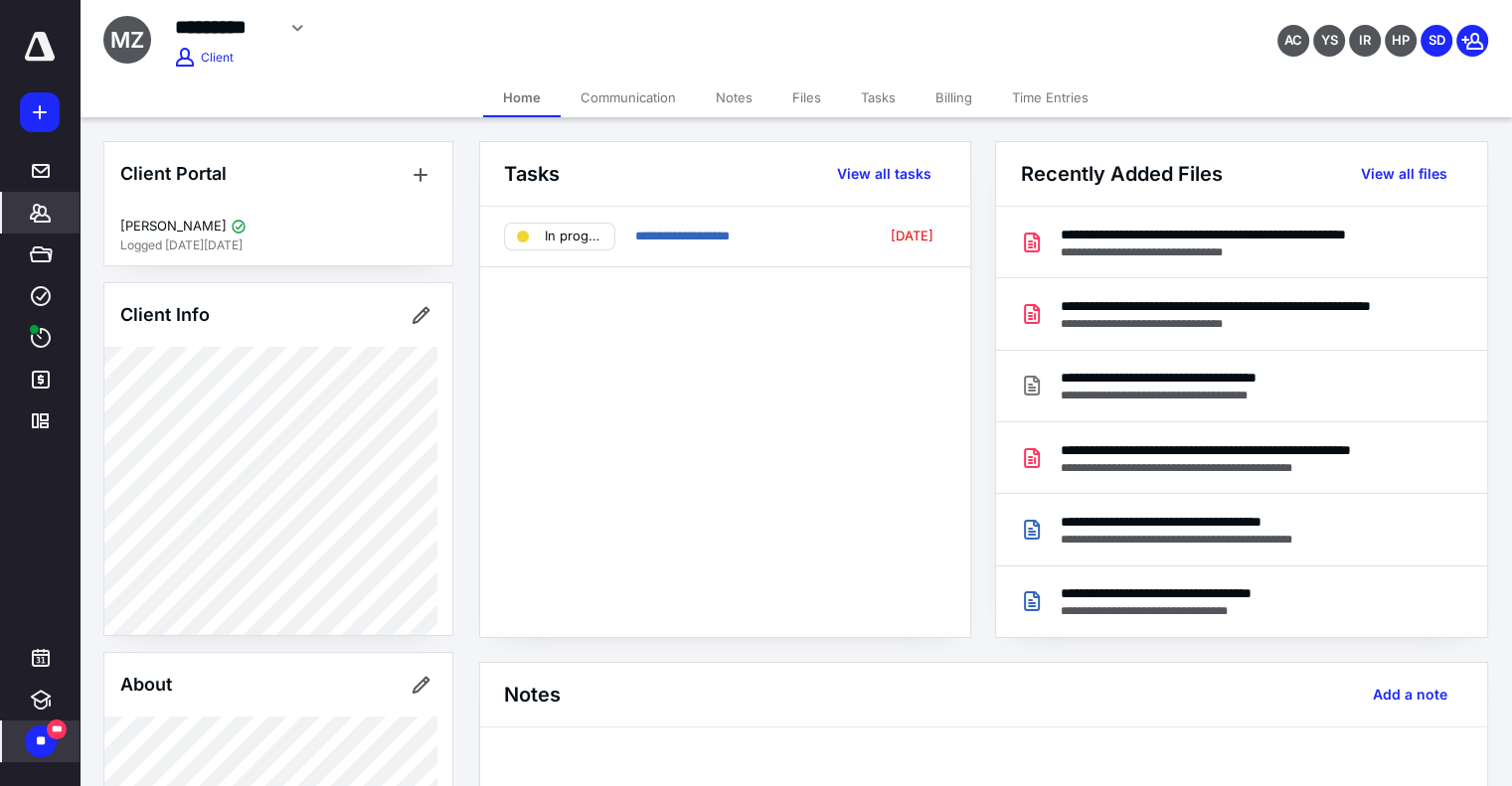 click on "**" at bounding box center [41, 741] 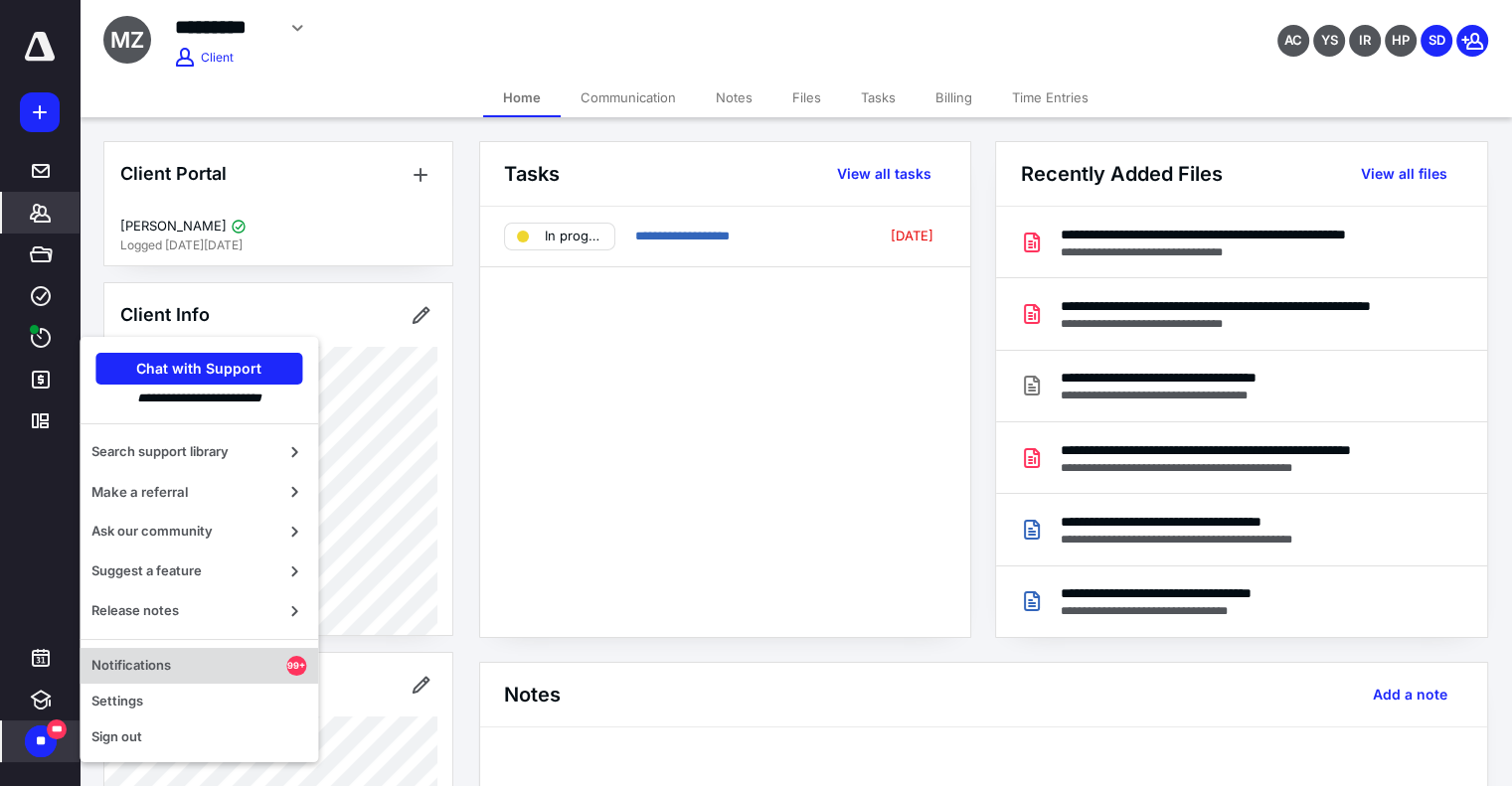 click on "Notifications" at bounding box center [189, 666] 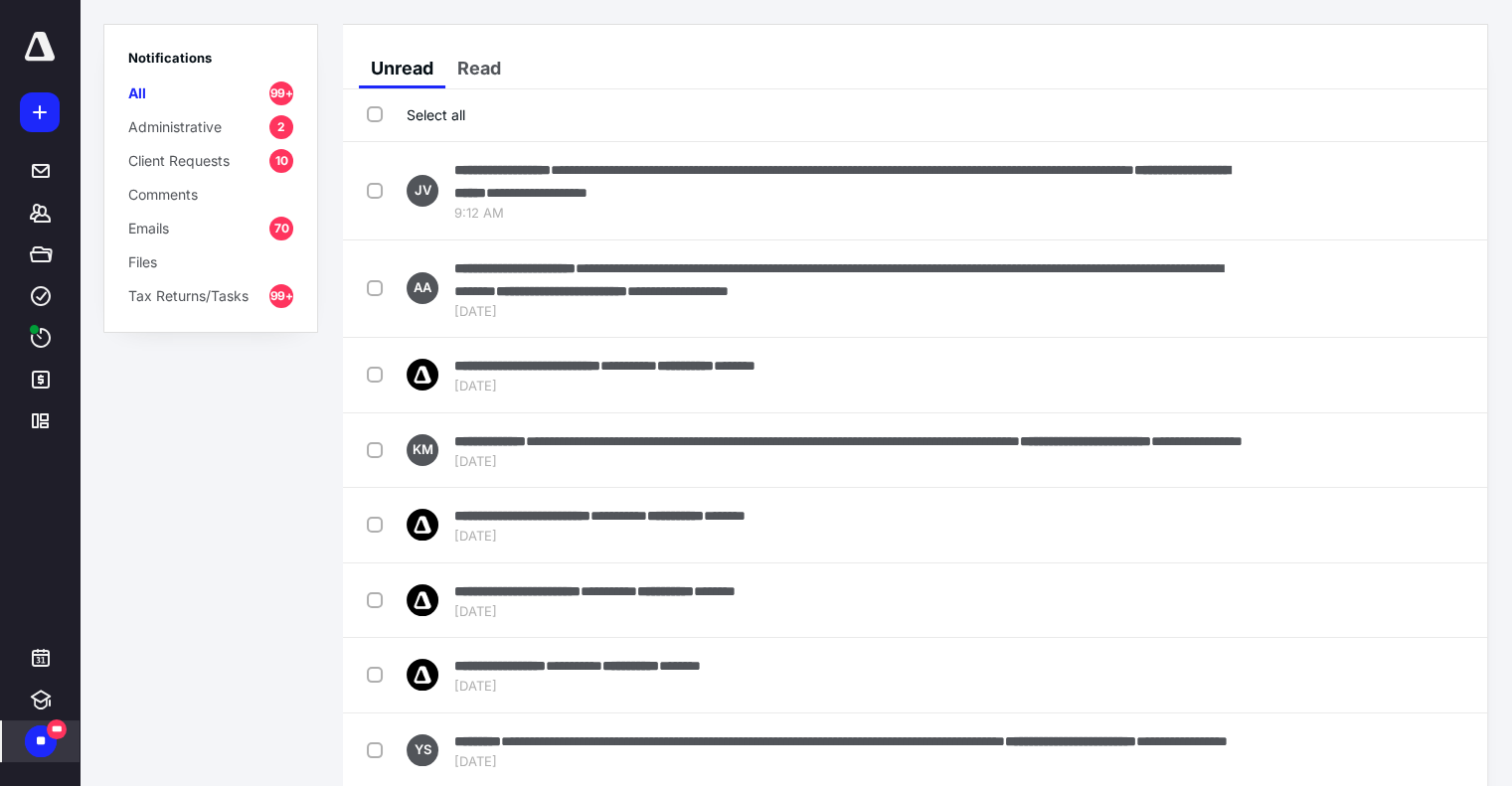 click on "Administrative" at bounding box center [175, 126] 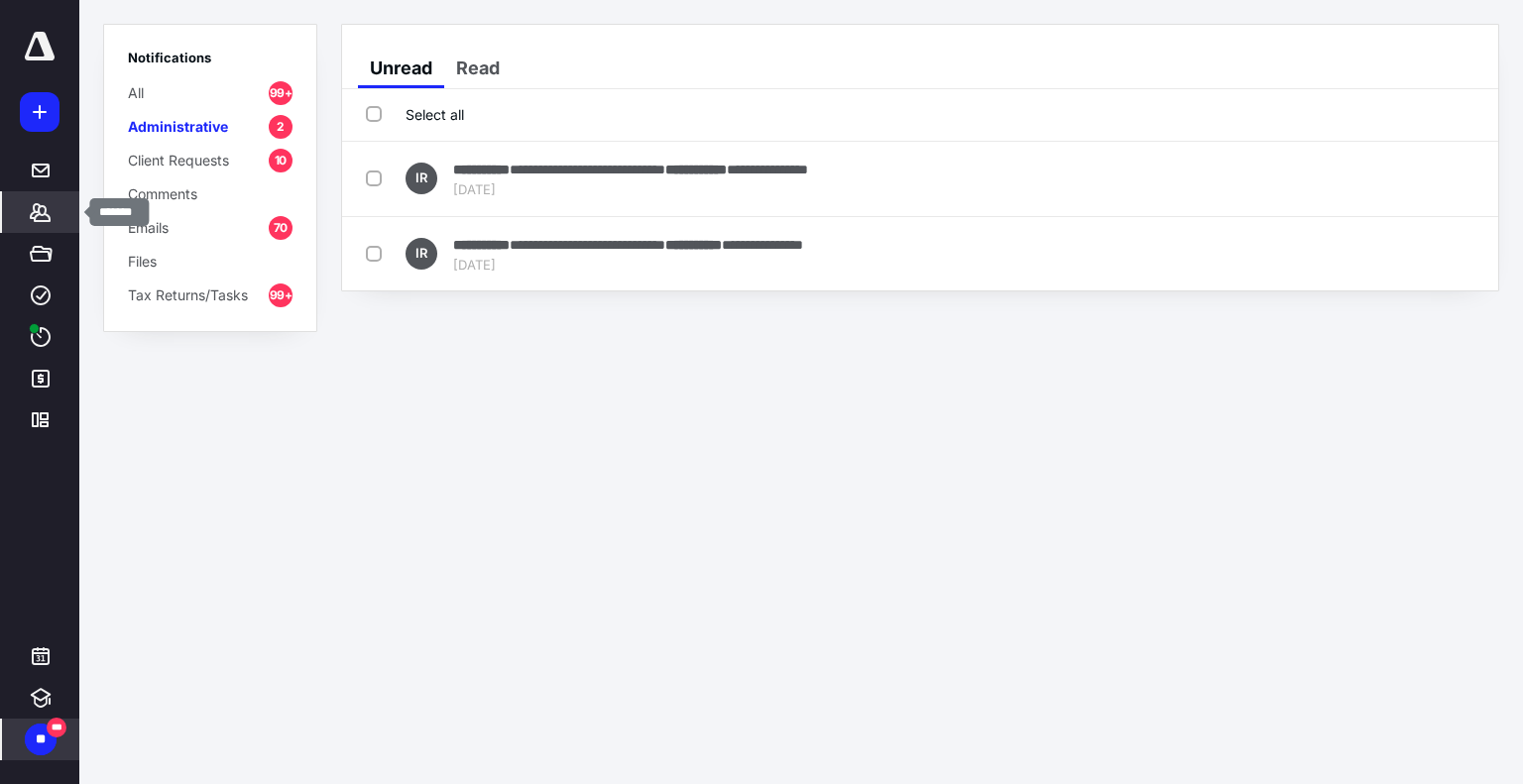 click 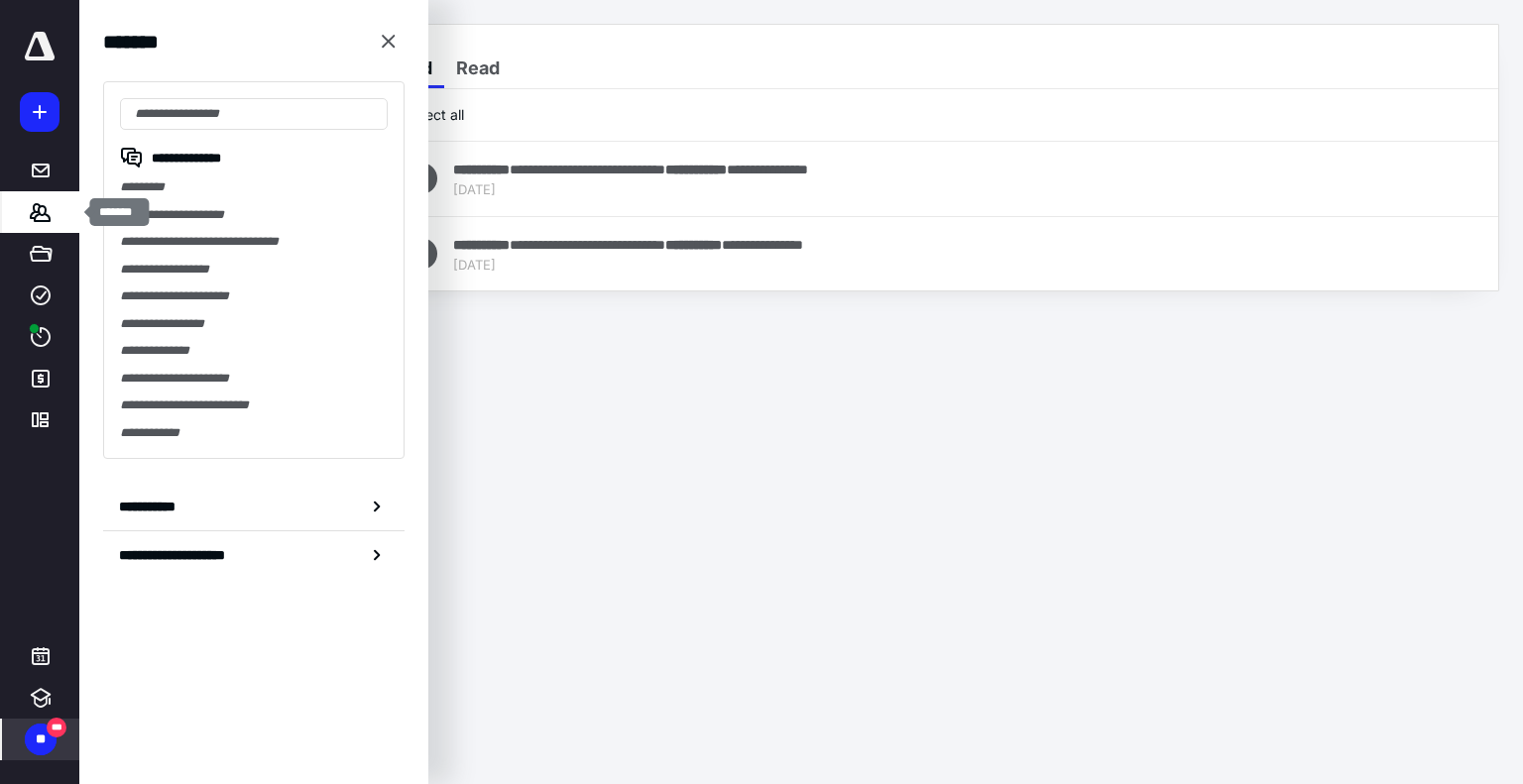 click 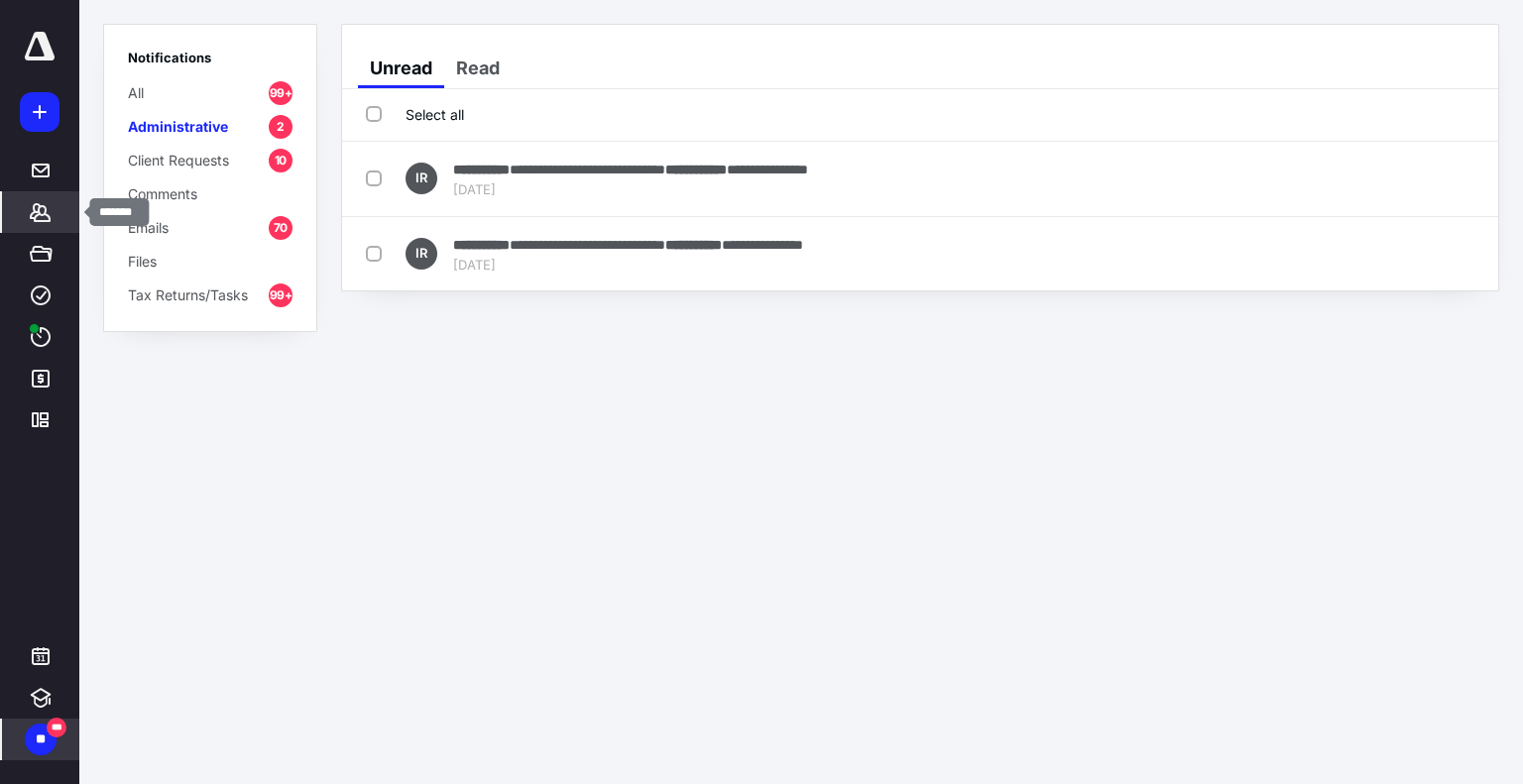 click 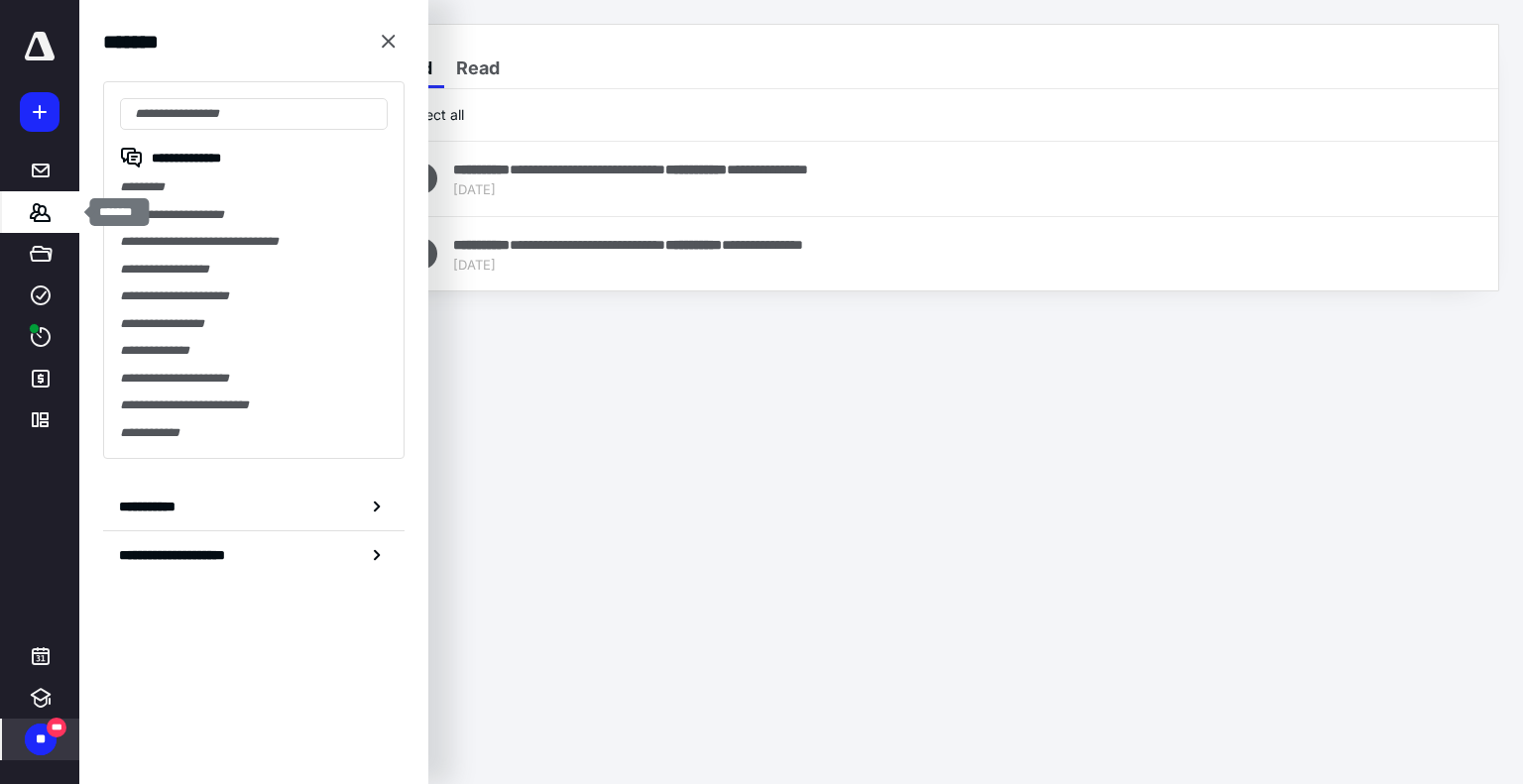 click 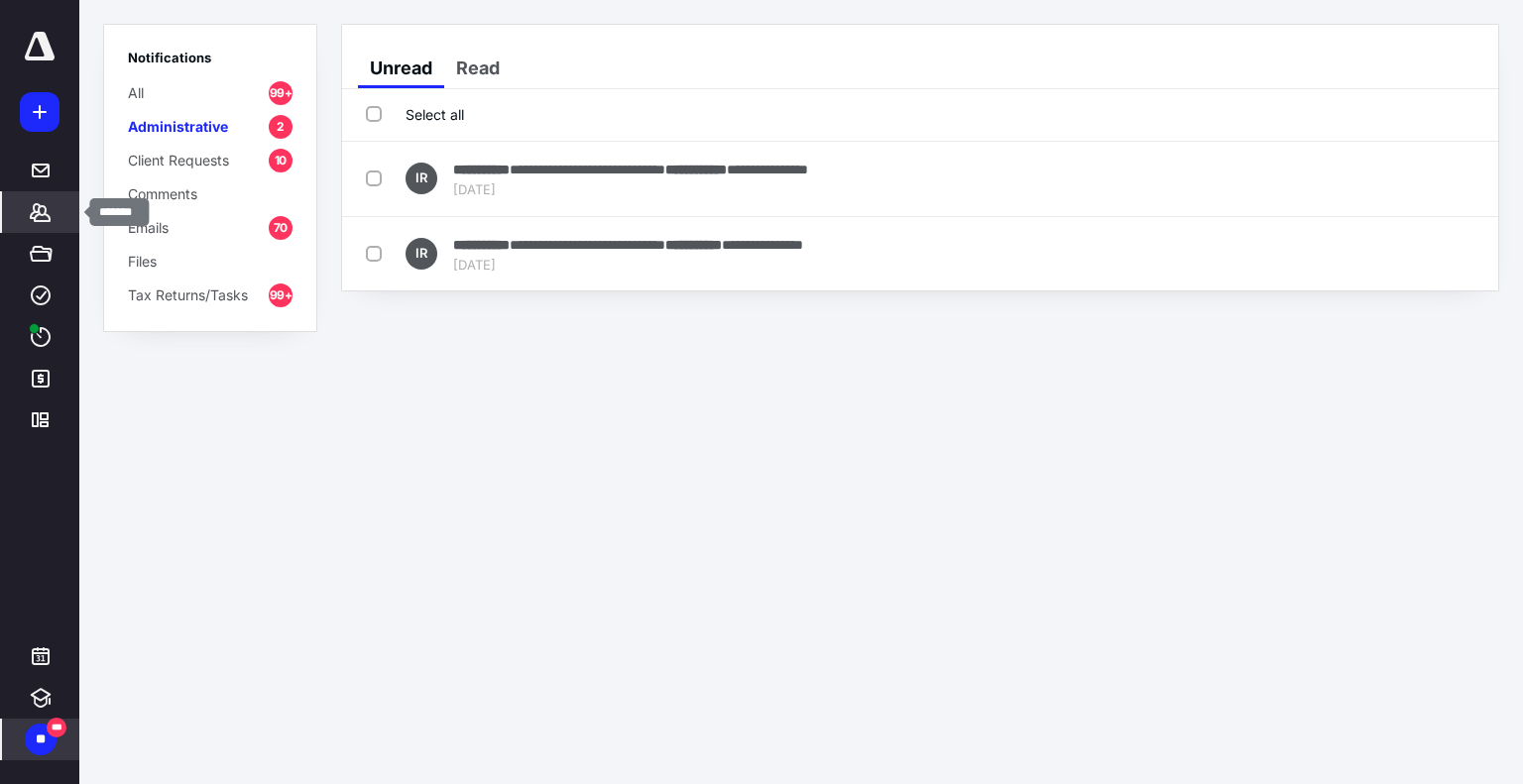 click 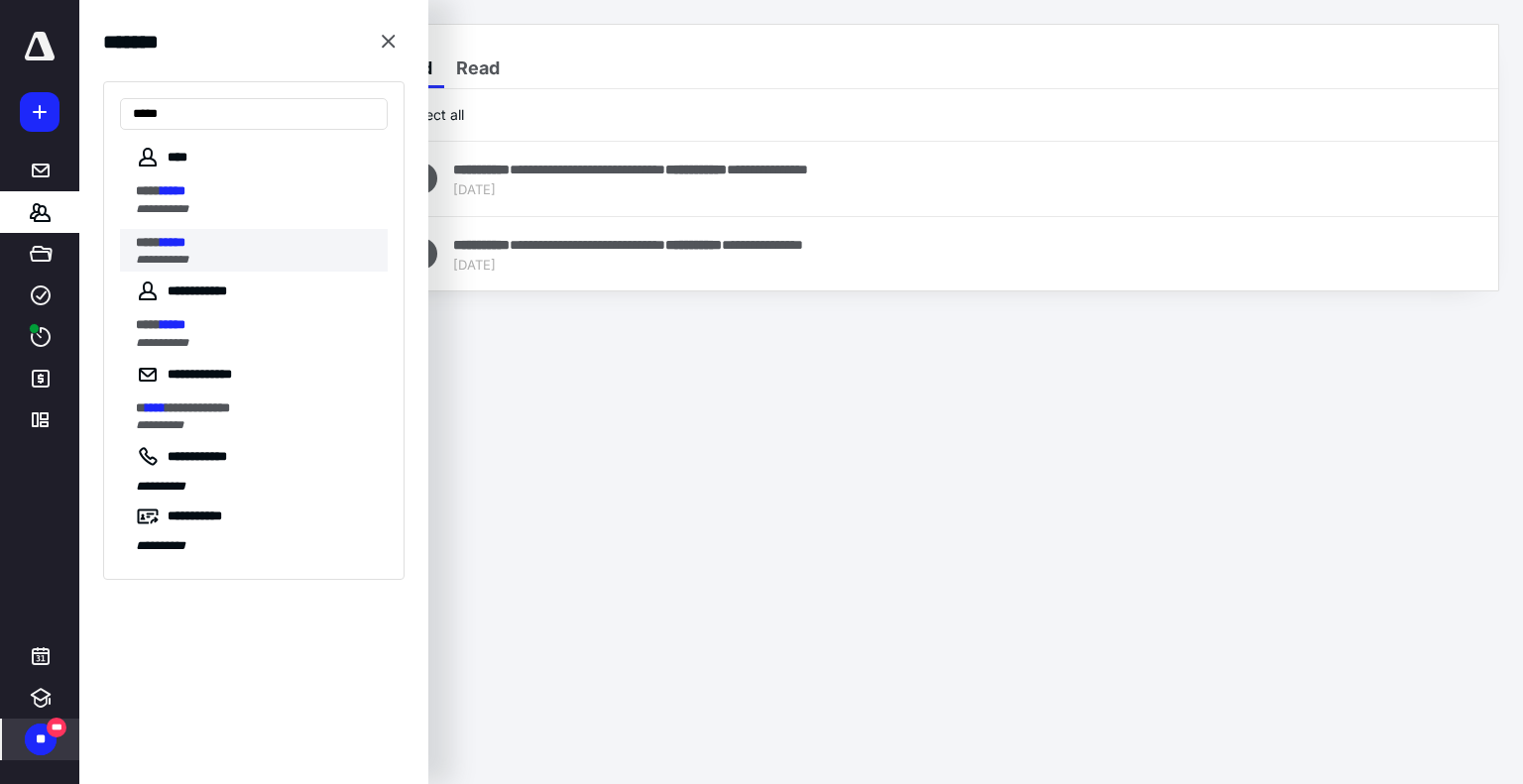 type on "*****" 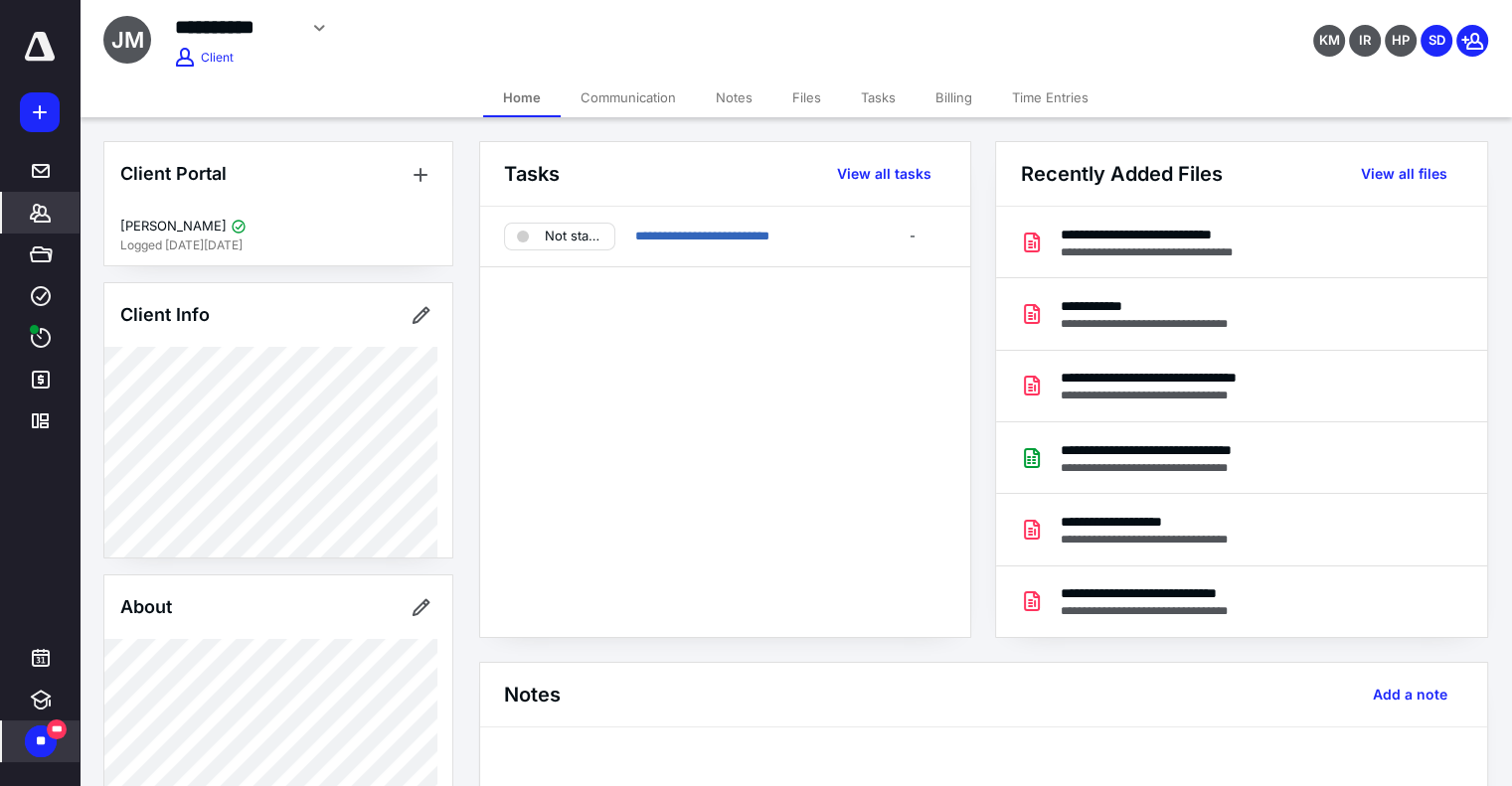 click on "Communication" at bounding box center [628, 97] 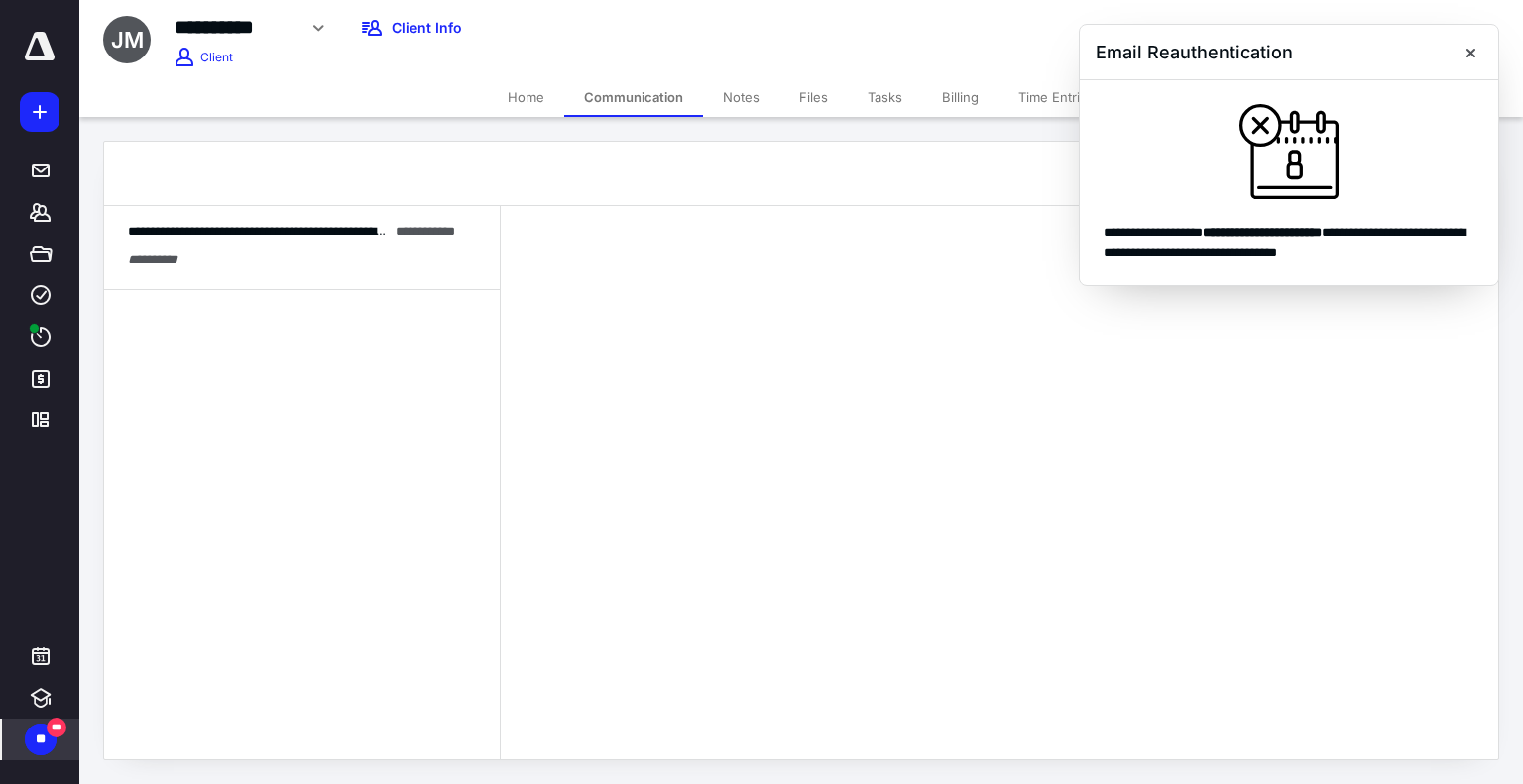 click on "Files" at bounding box center (813, 97) 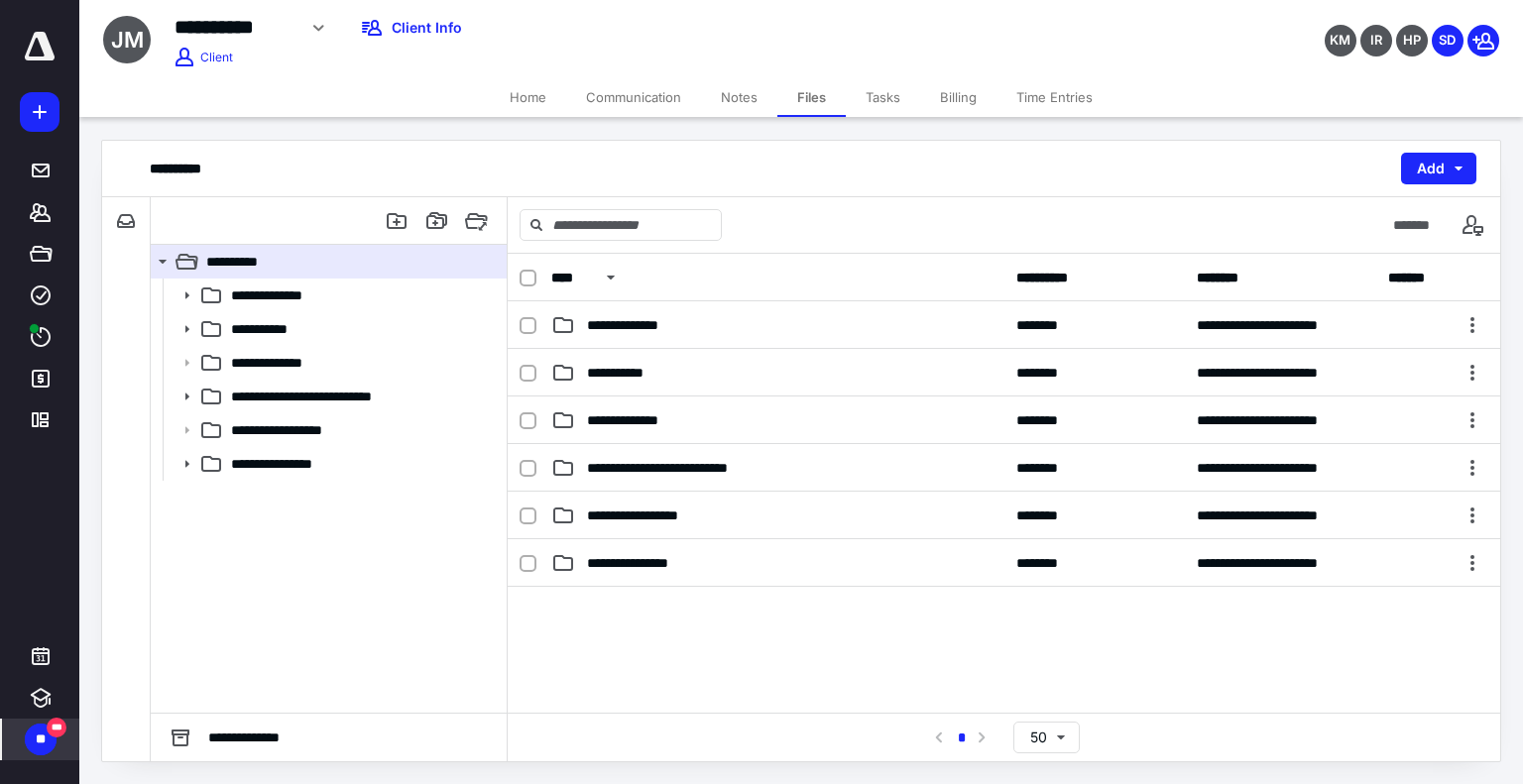 click on "Files" at bounding box center (811, 97) 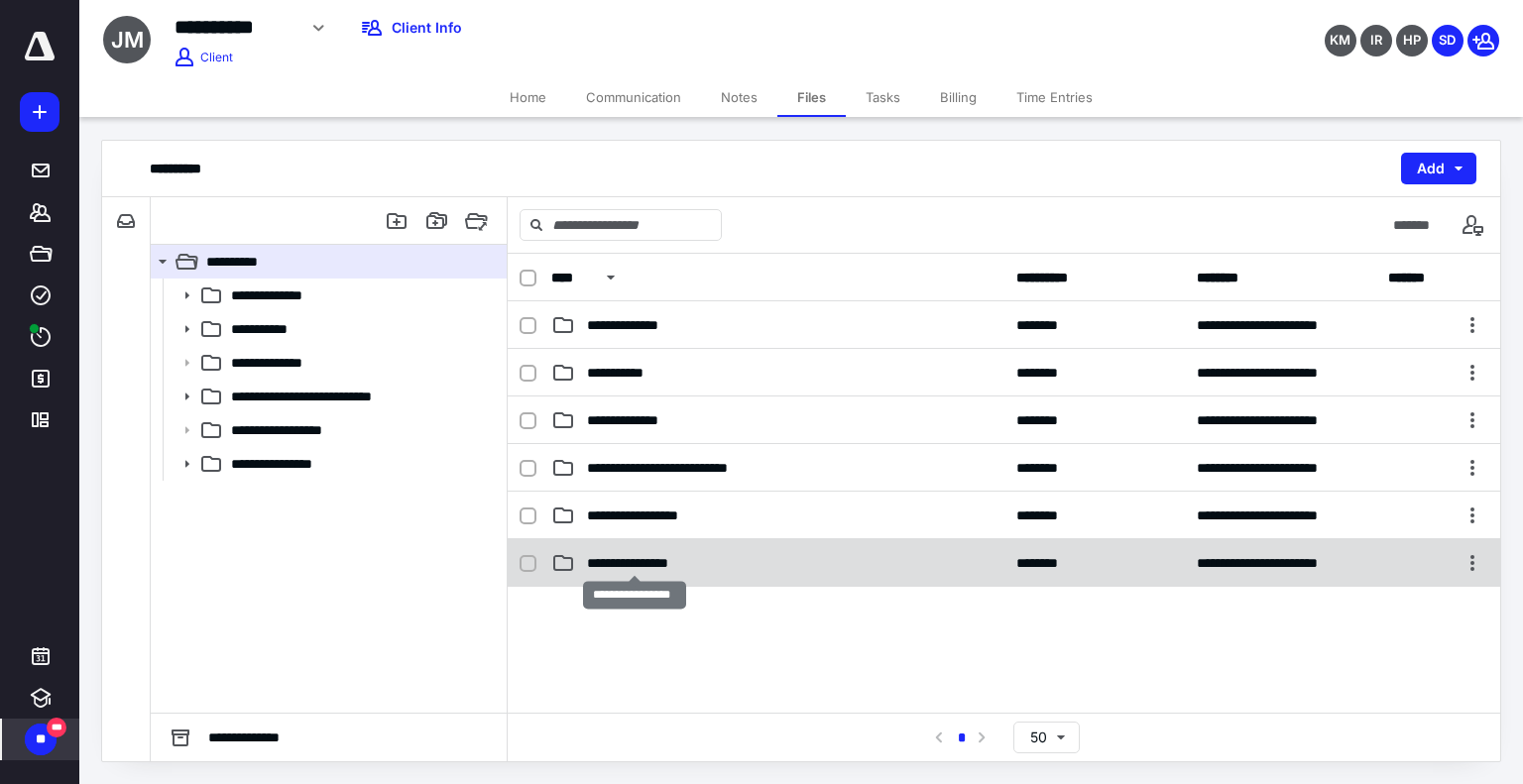 click on "**********" at bounding box center (635, 563) 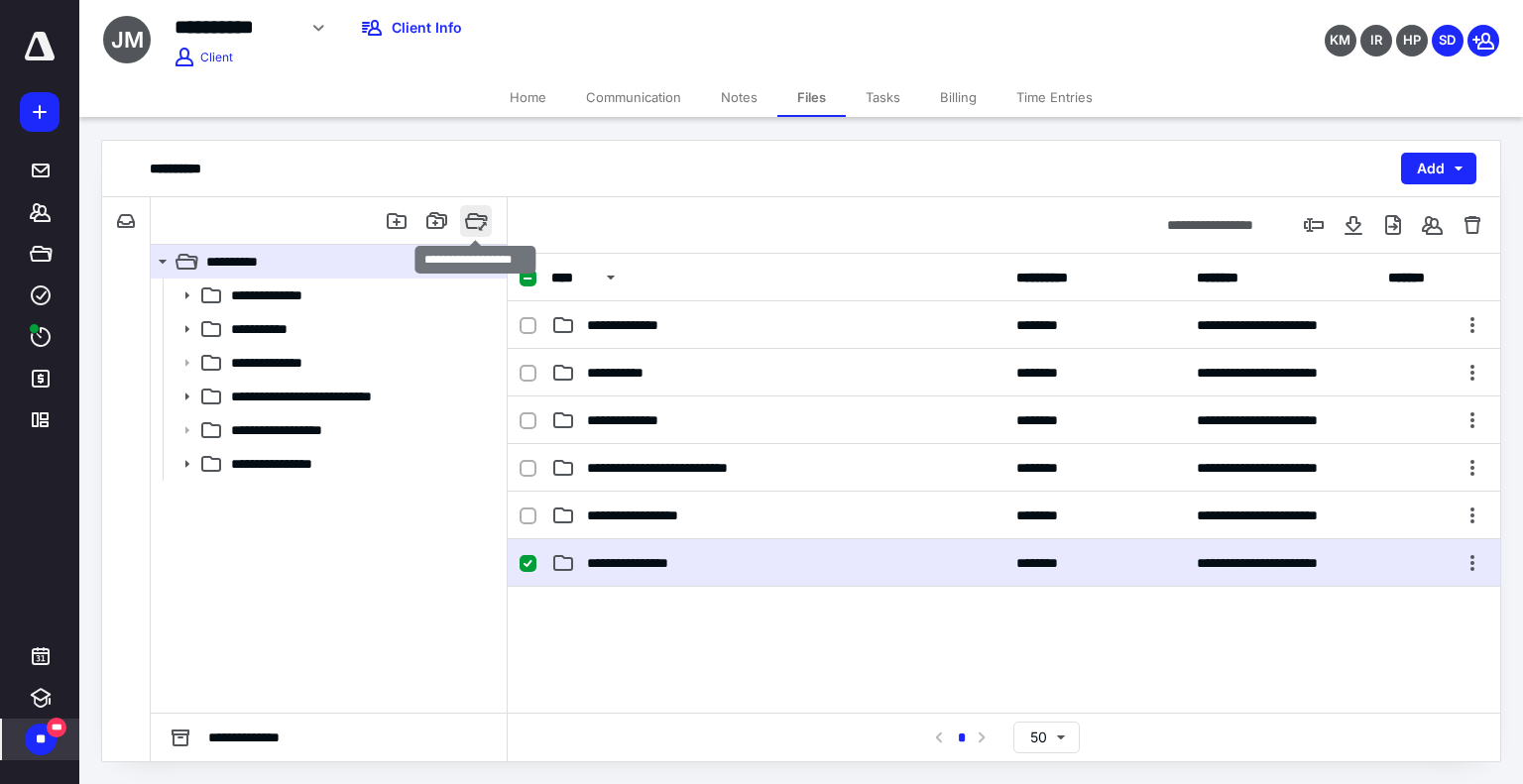 click at bounding box center (476, 221) 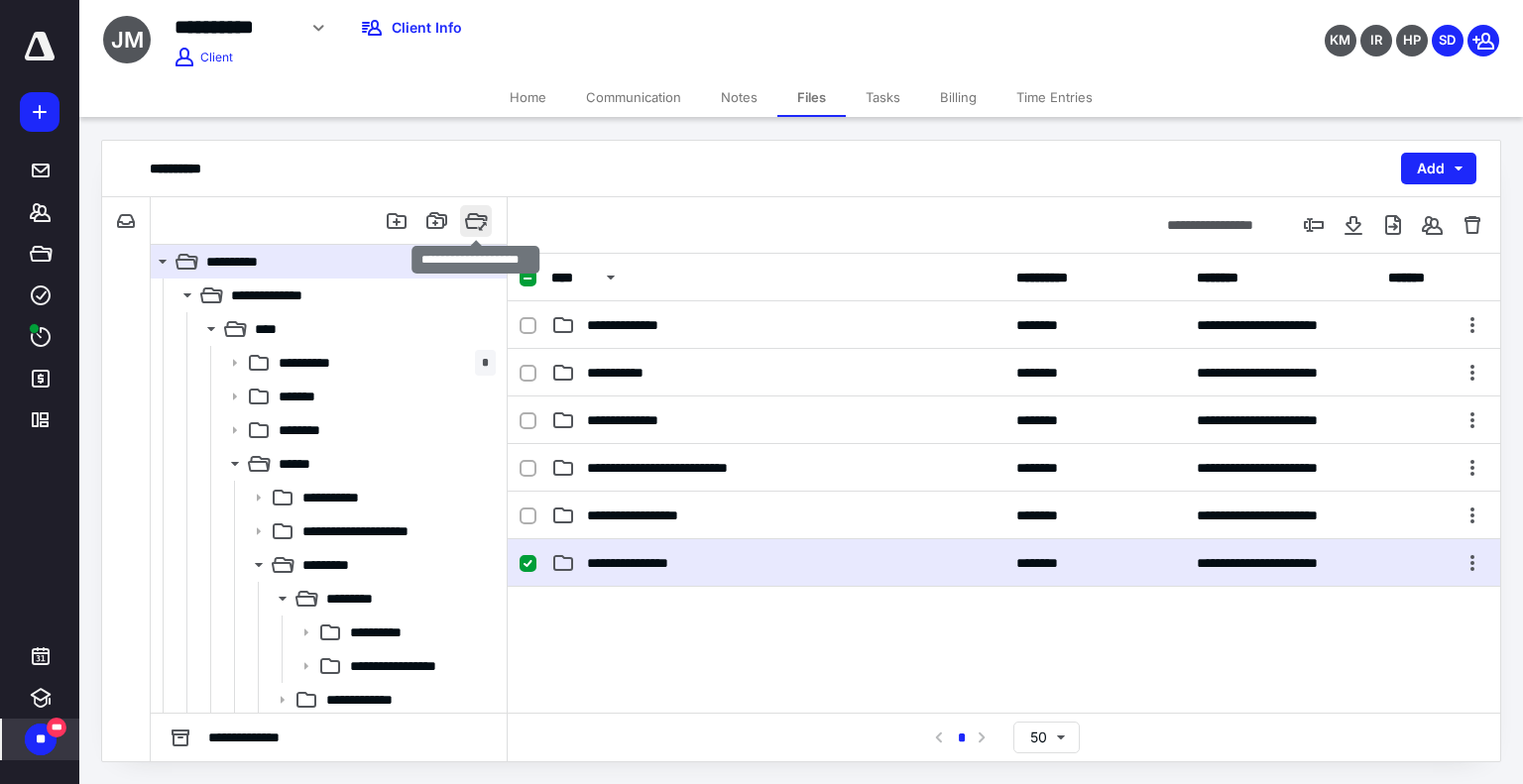 type 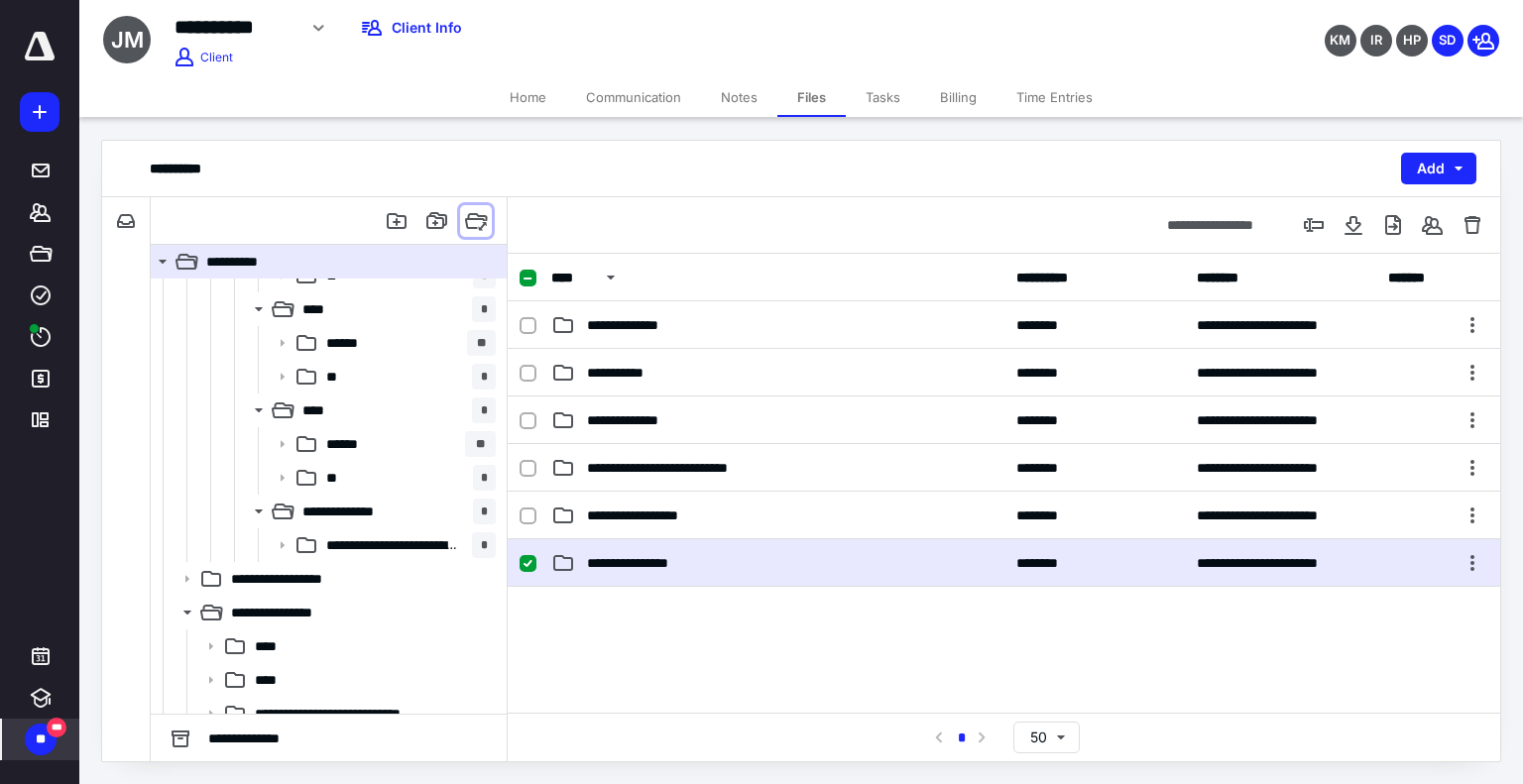 scroll, scrollTop: 1721, scrollLeft: 0, axis: vertical 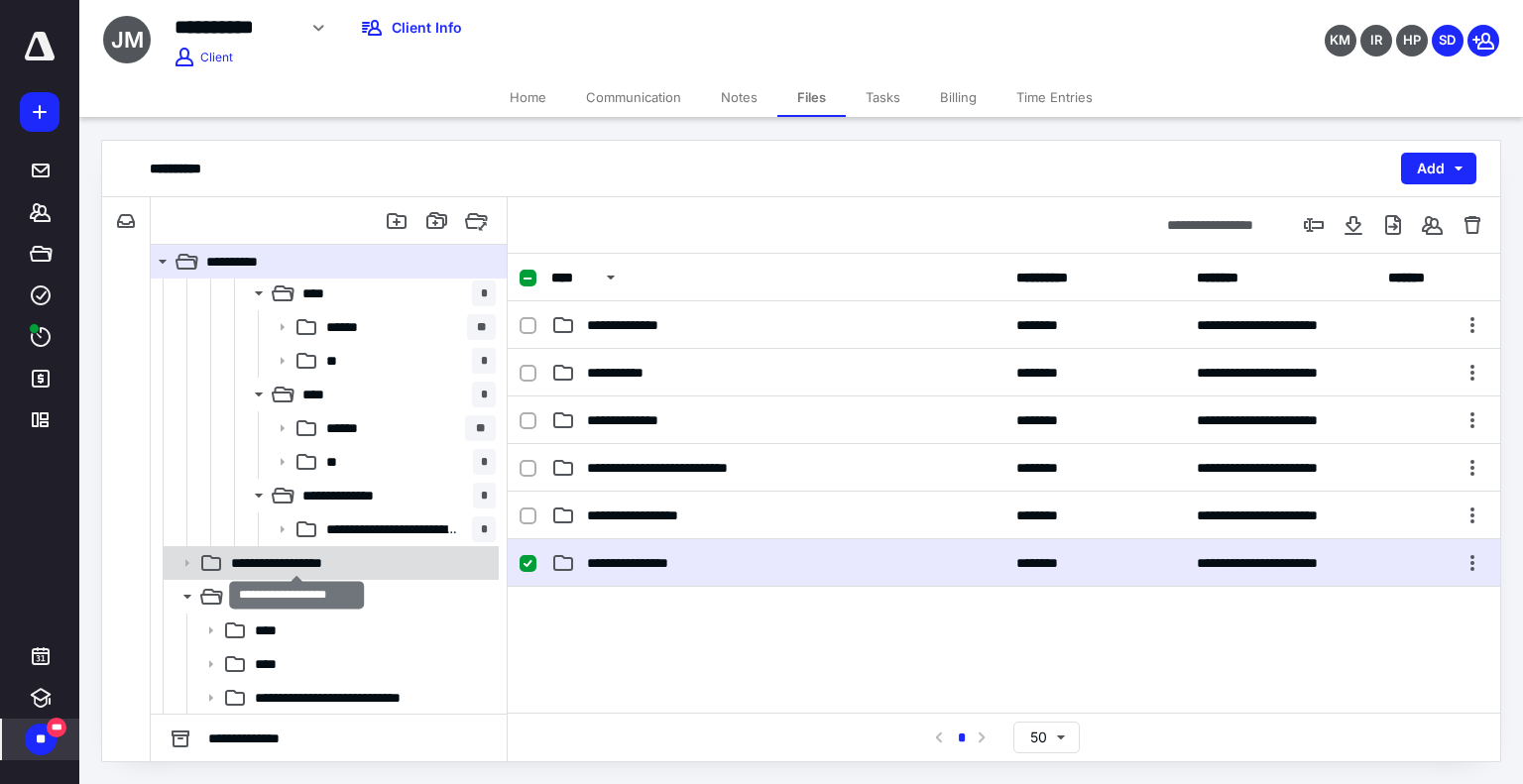click on "**********" at bounding box center [297, 563] 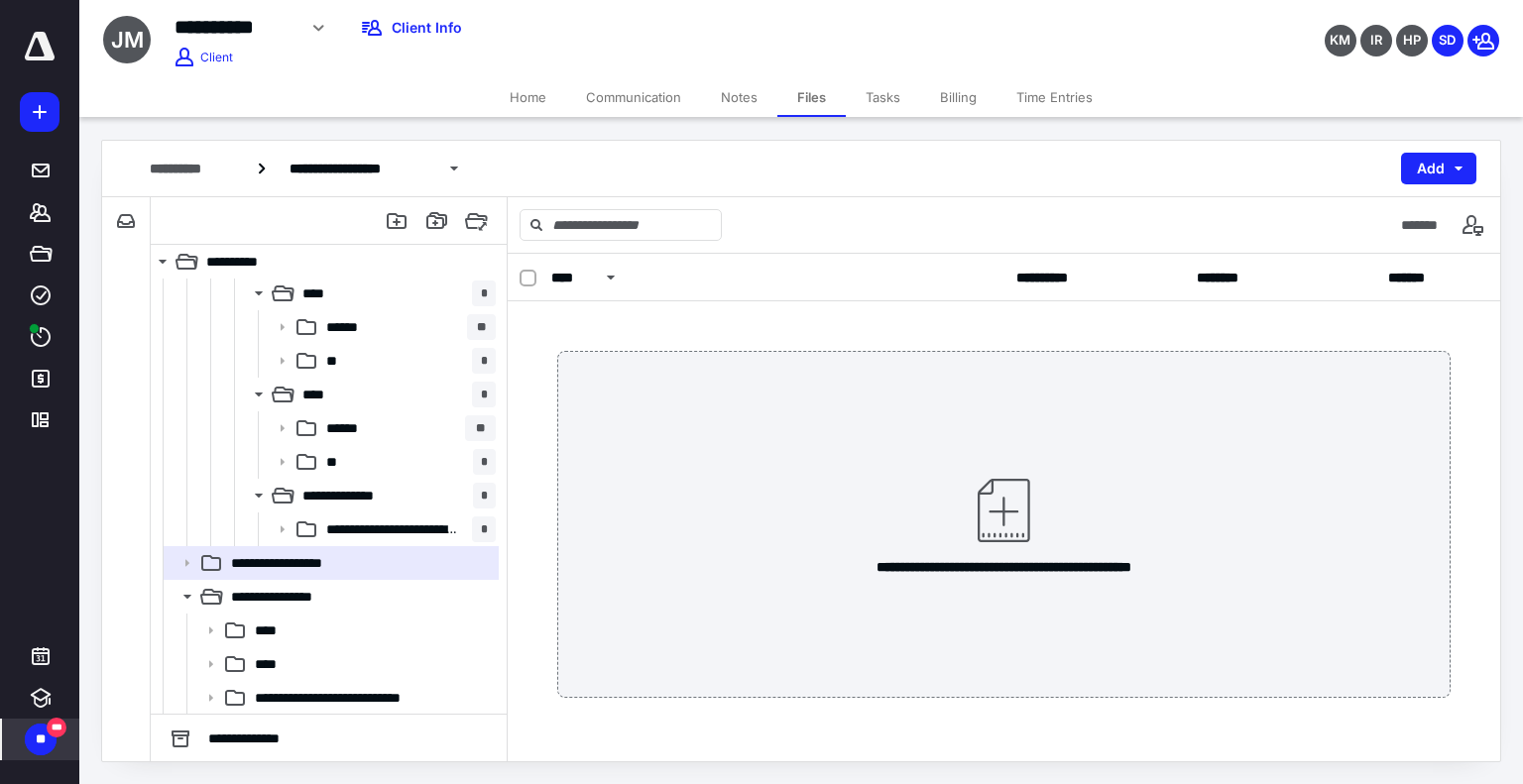 click on "**********" at bounding box center (801, 168) 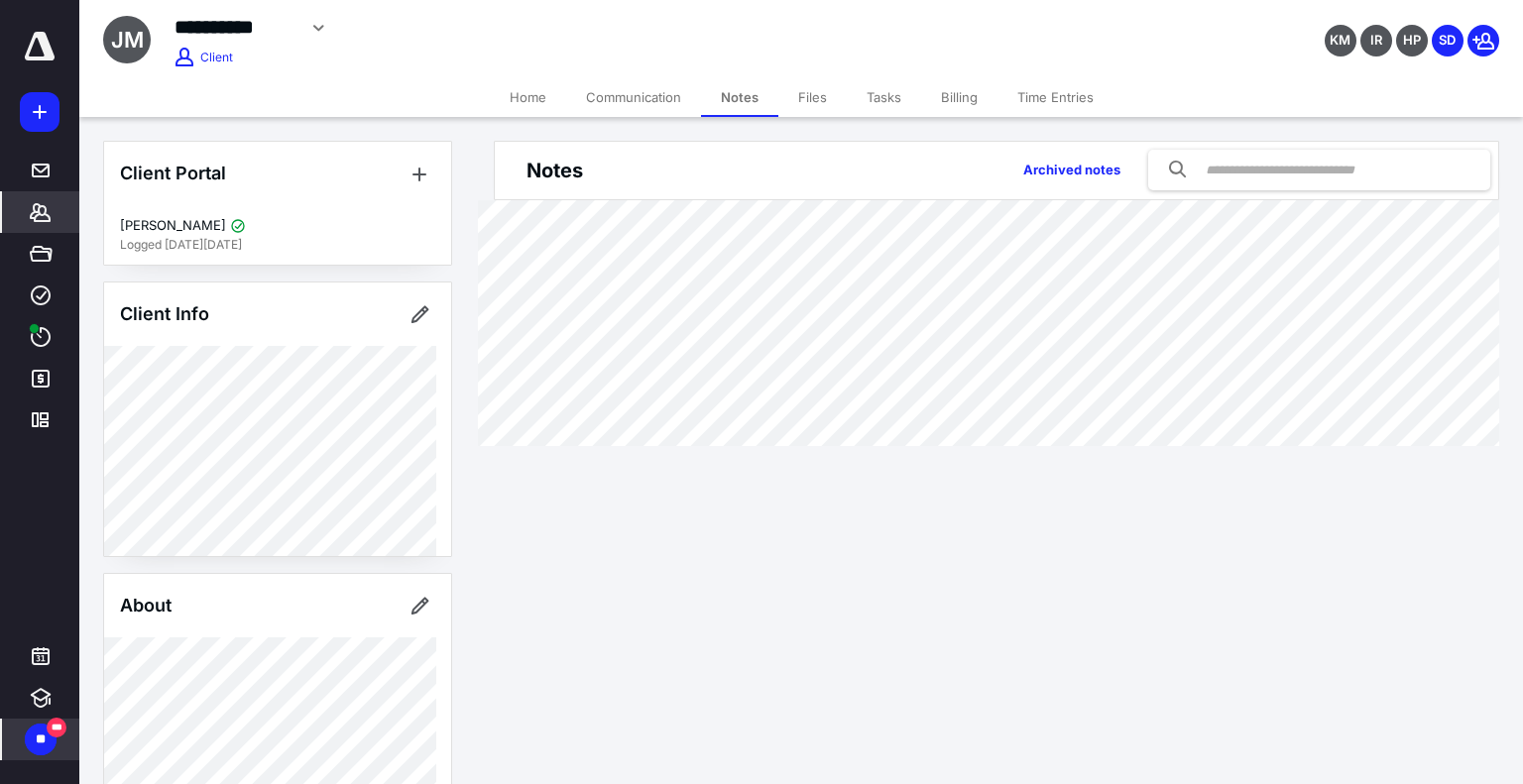 click on "Billing" at bounding box center [959, 97] 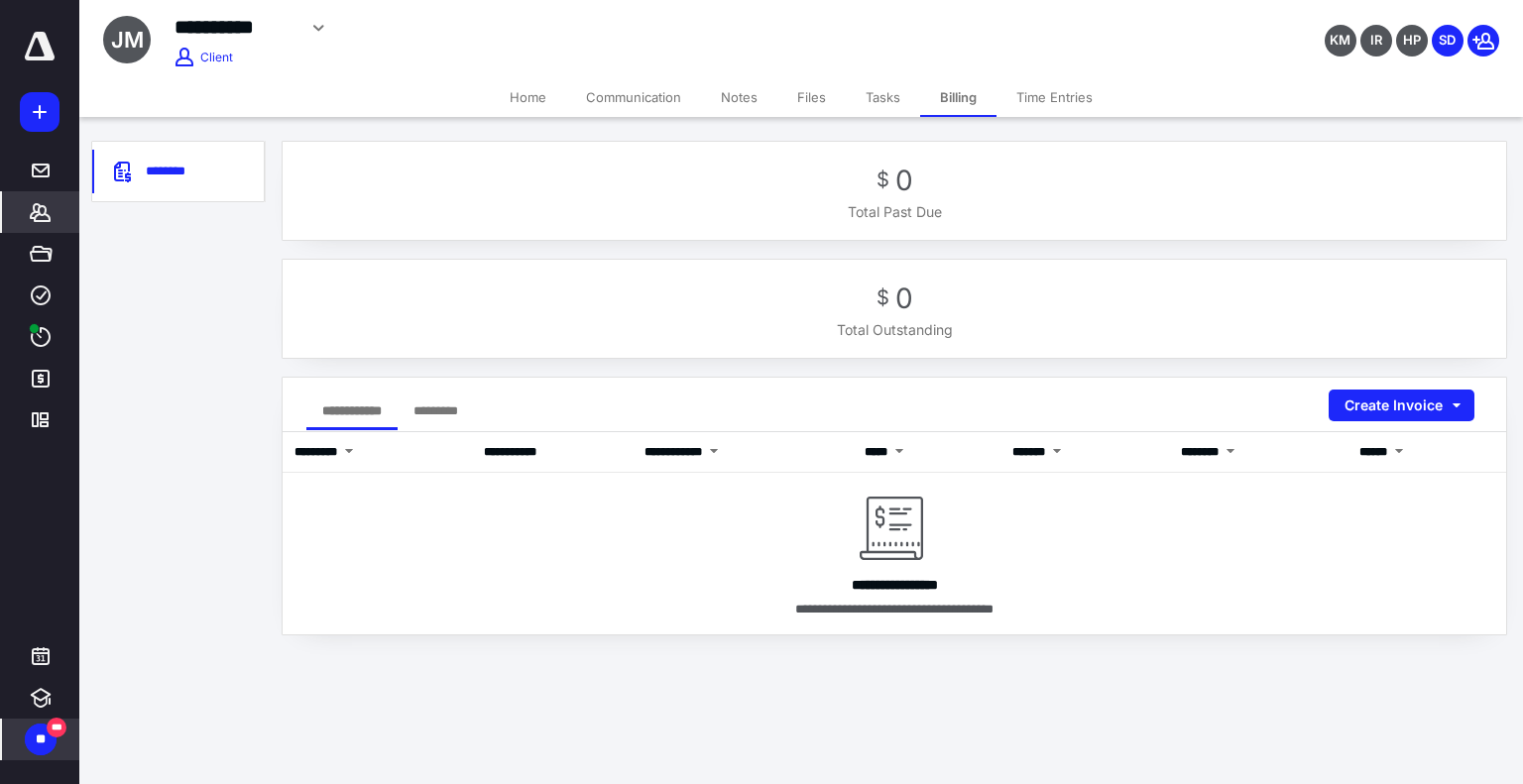 click on "Tasks" at bounding box center [882, 97] 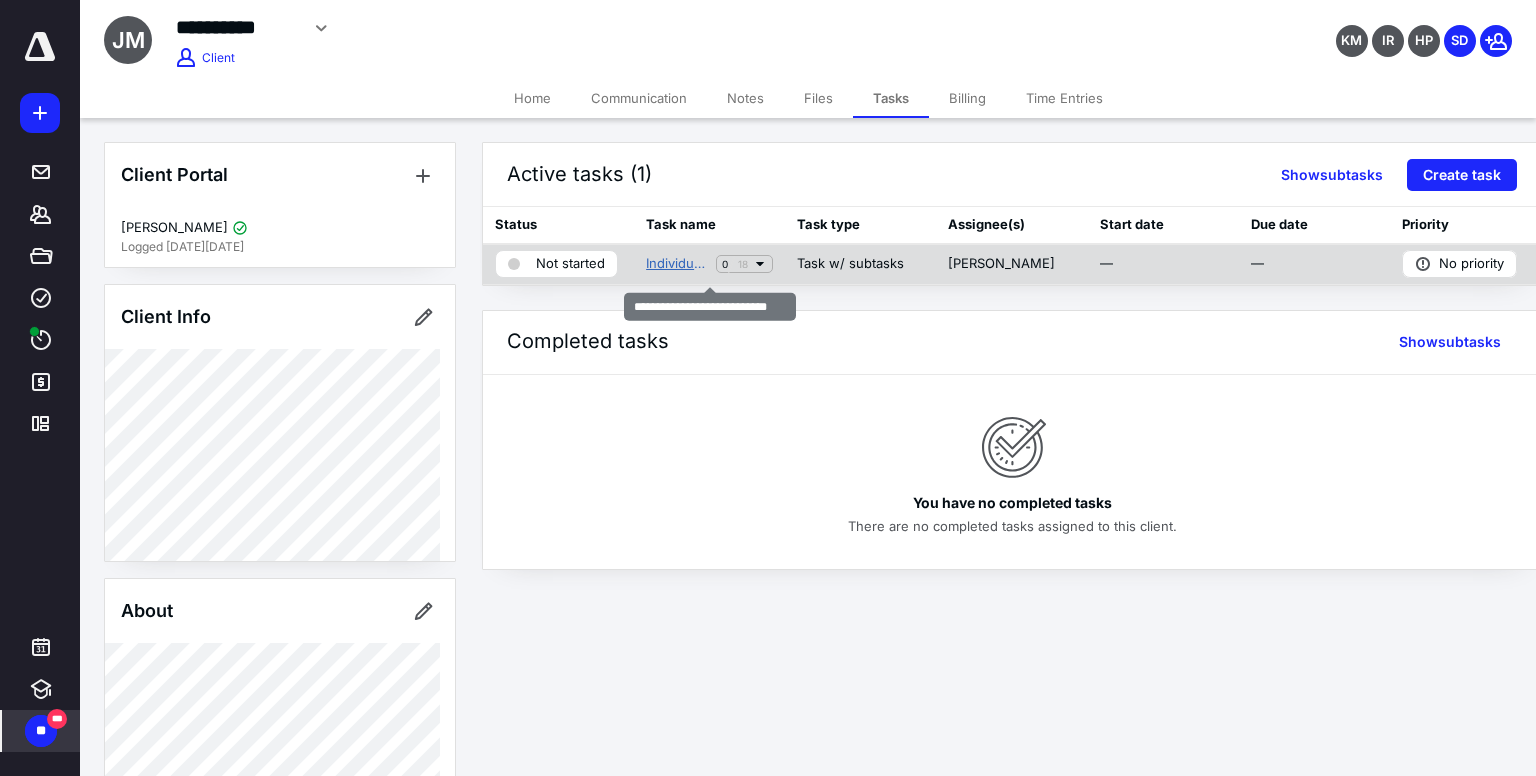 click on "Individual Tax Prep - Basic" at bounding box center [677, 264] 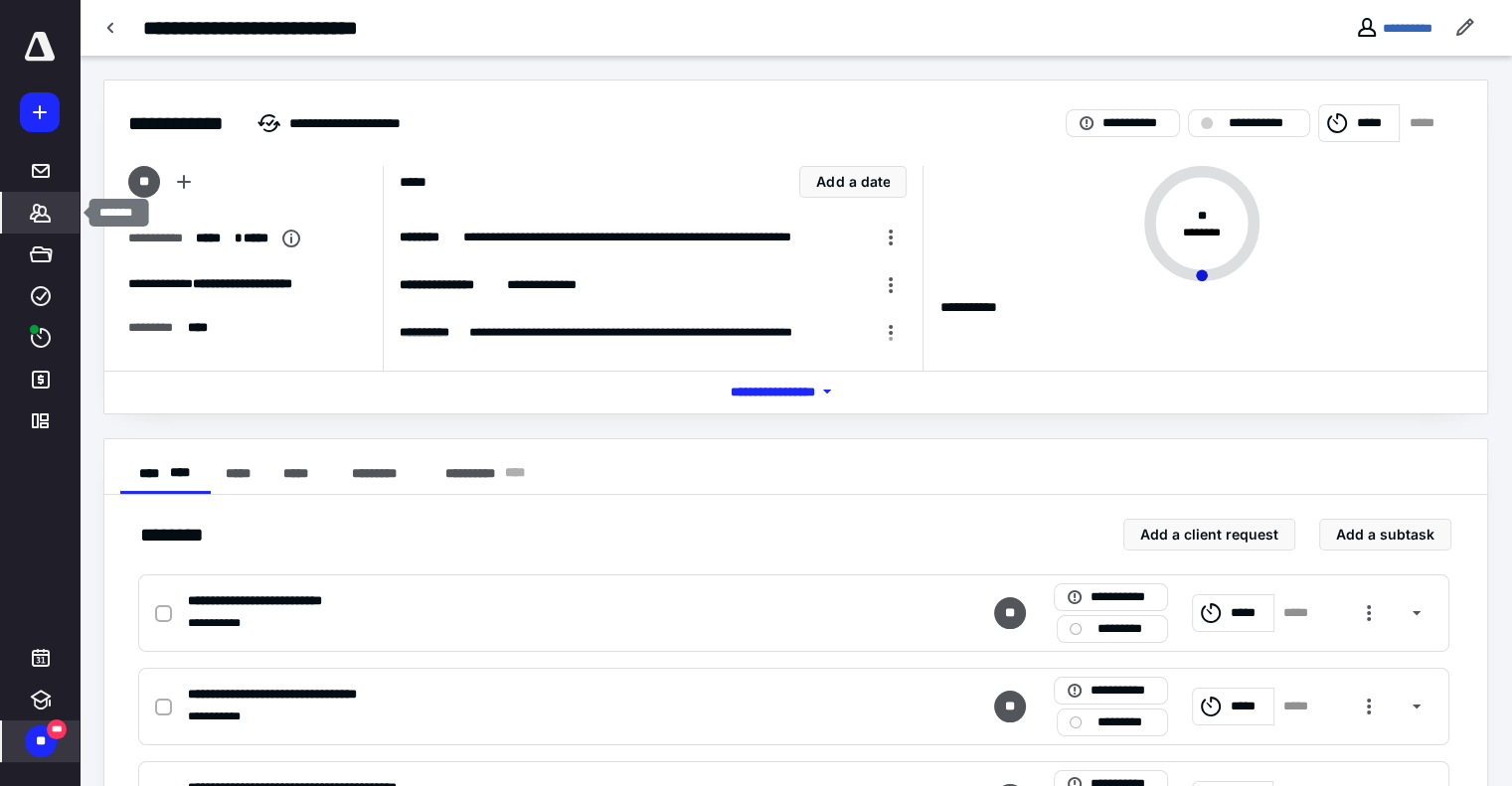 click 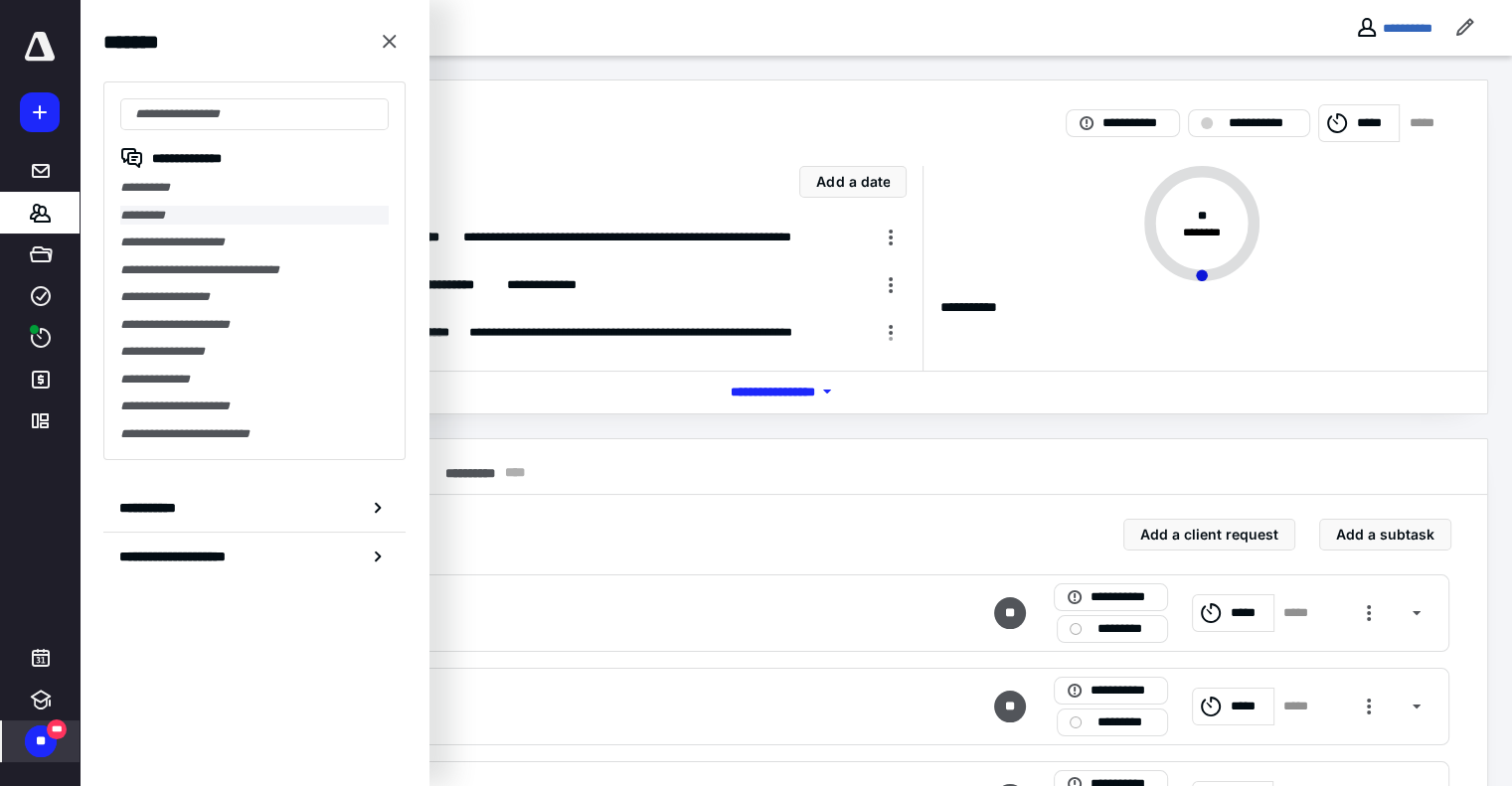 click on "*********" at bounding box center (254, 216) 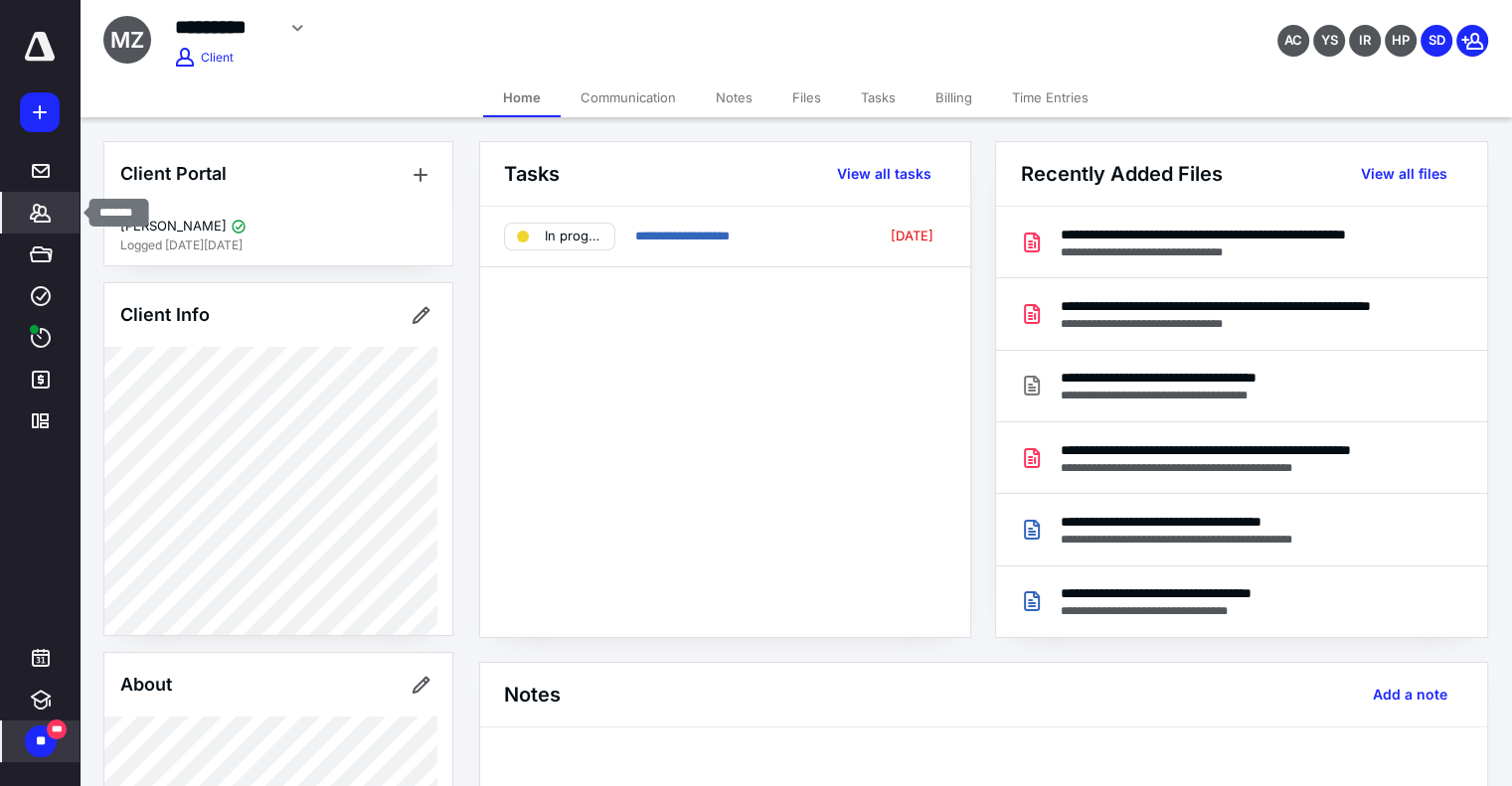 click 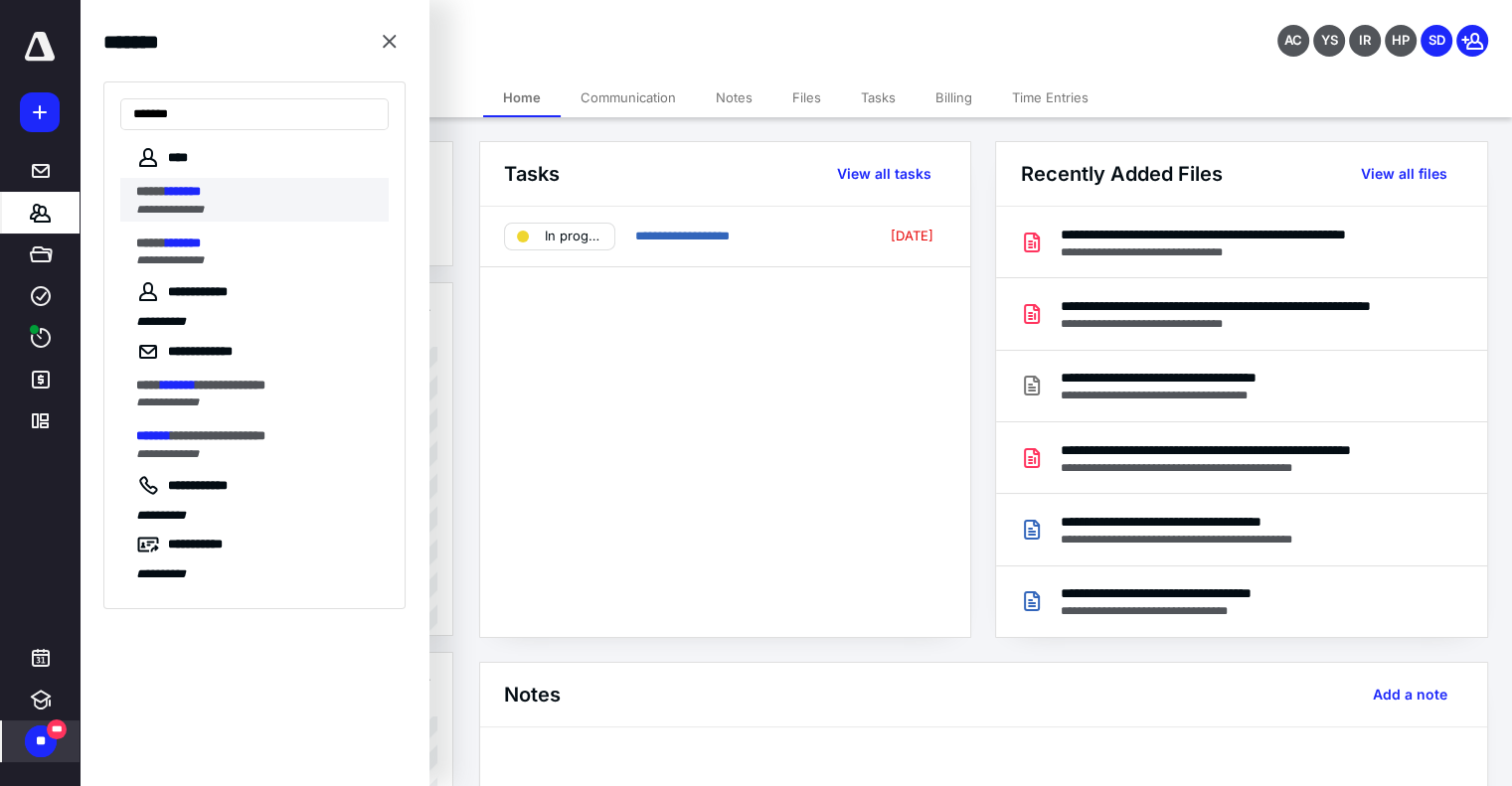 type on "*******" 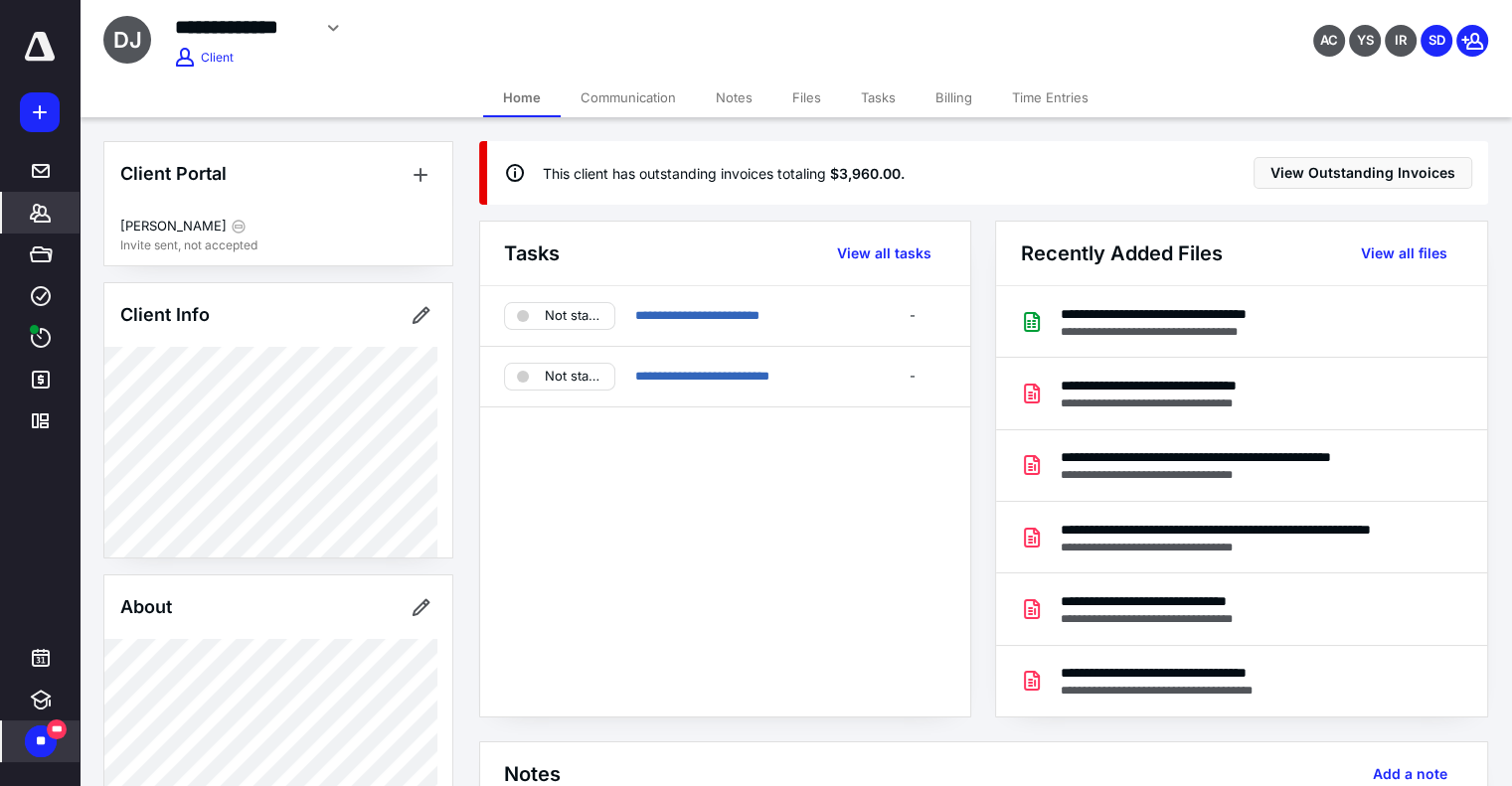 click on "Billing" at bounding box center (953, 97) 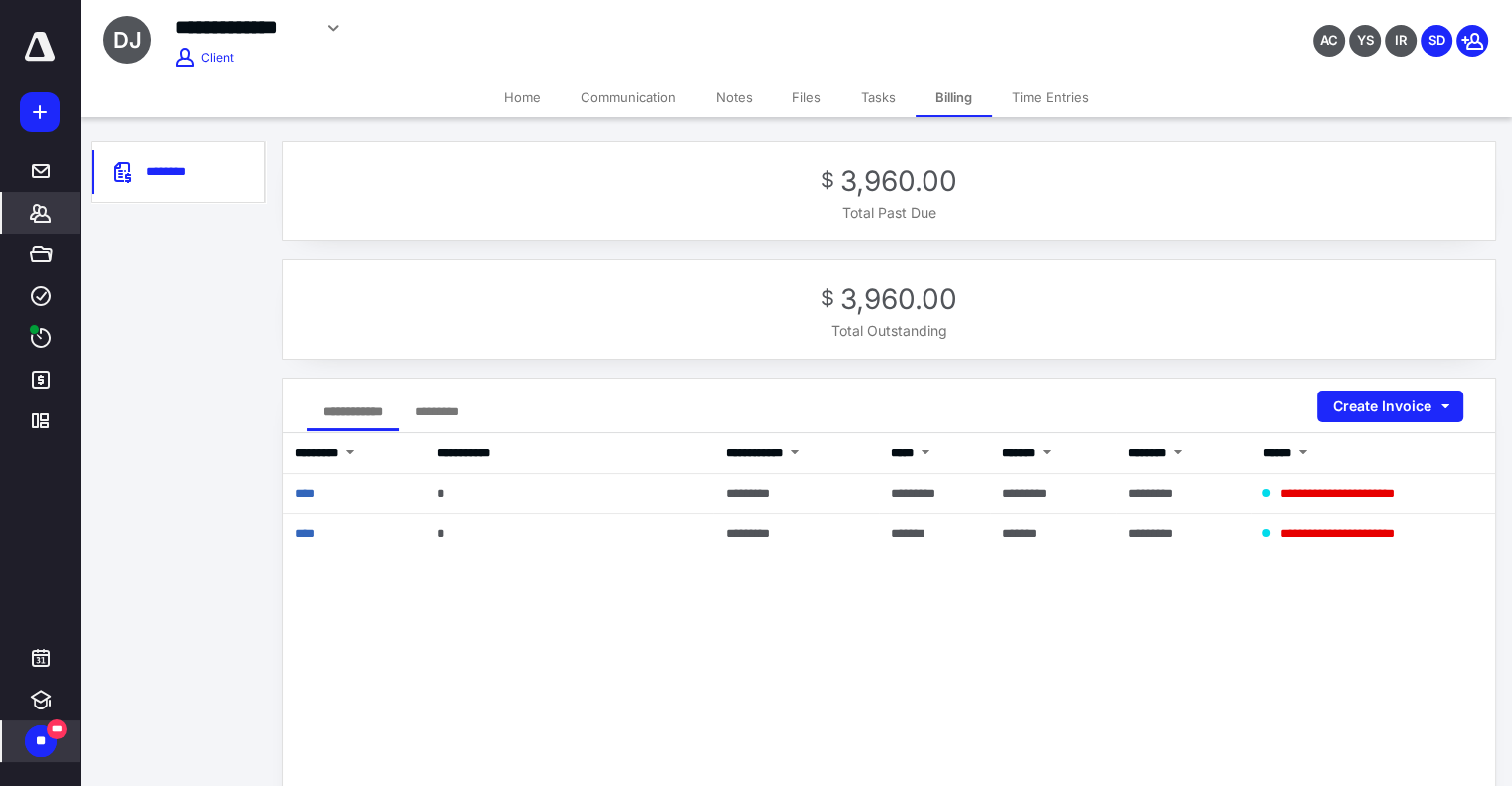 click on "Communication" at bounding box center [628, 97] 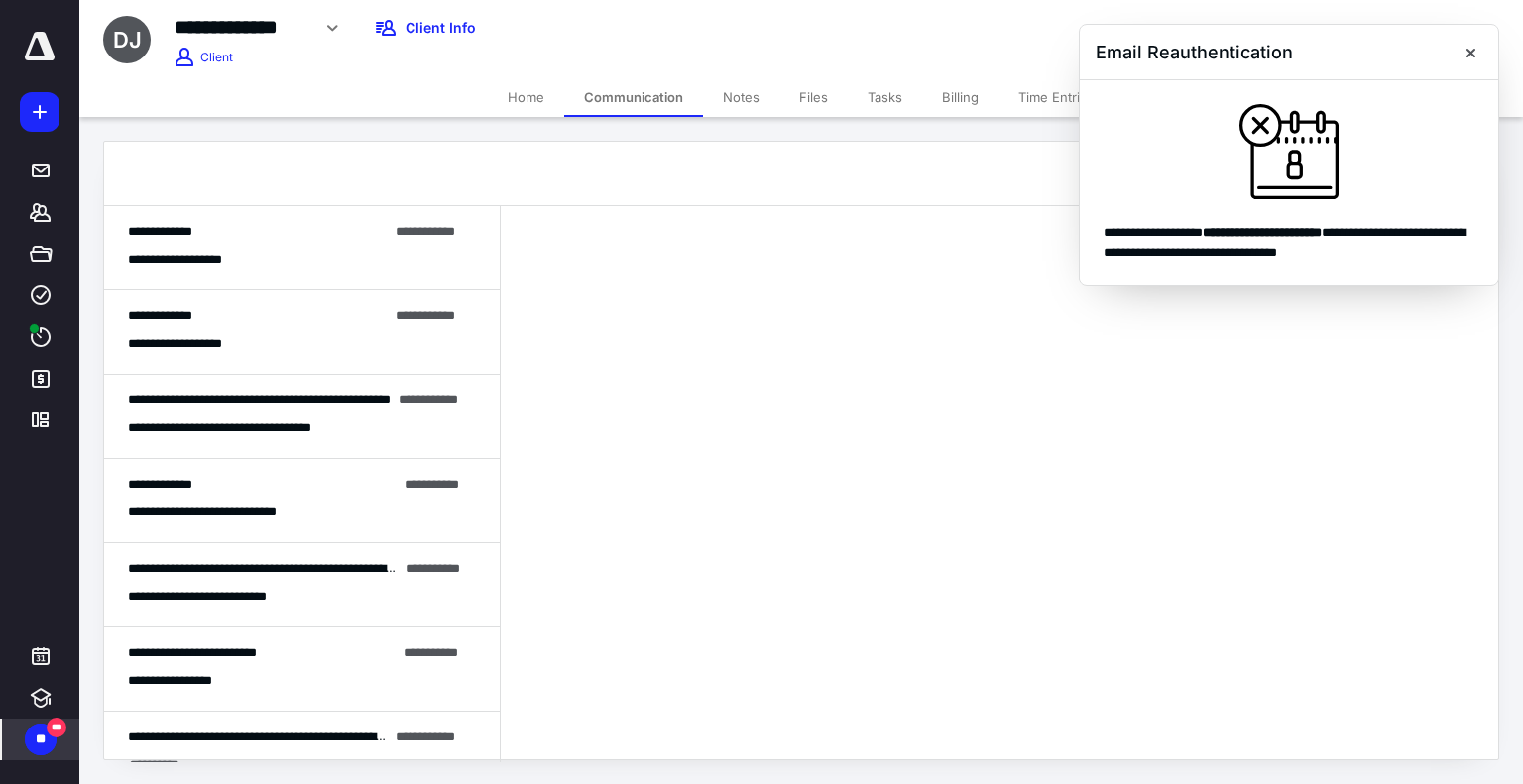 click on "**********" at bounding box center [301, 248] 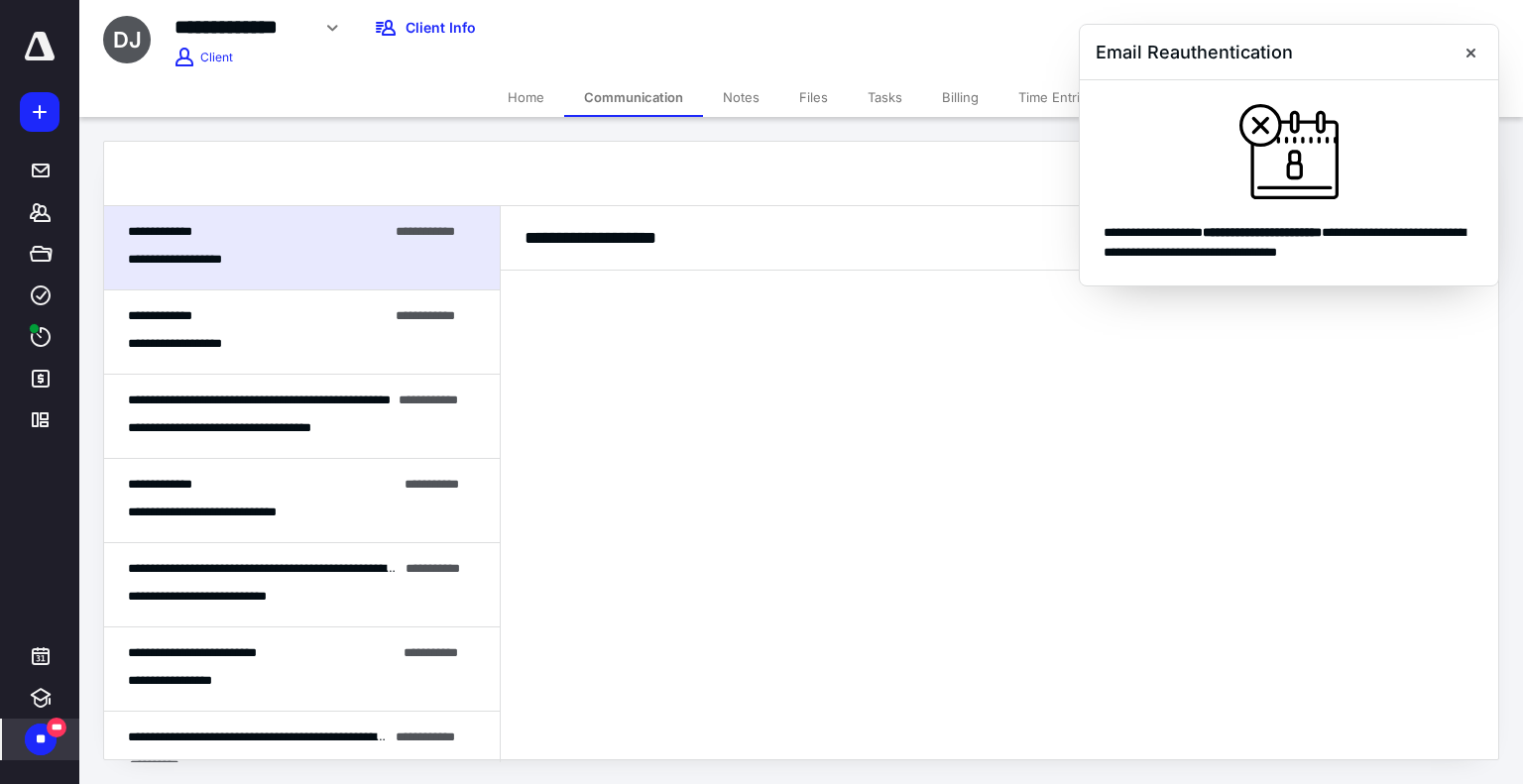 click on "**********" at bounding box center (188, 260) 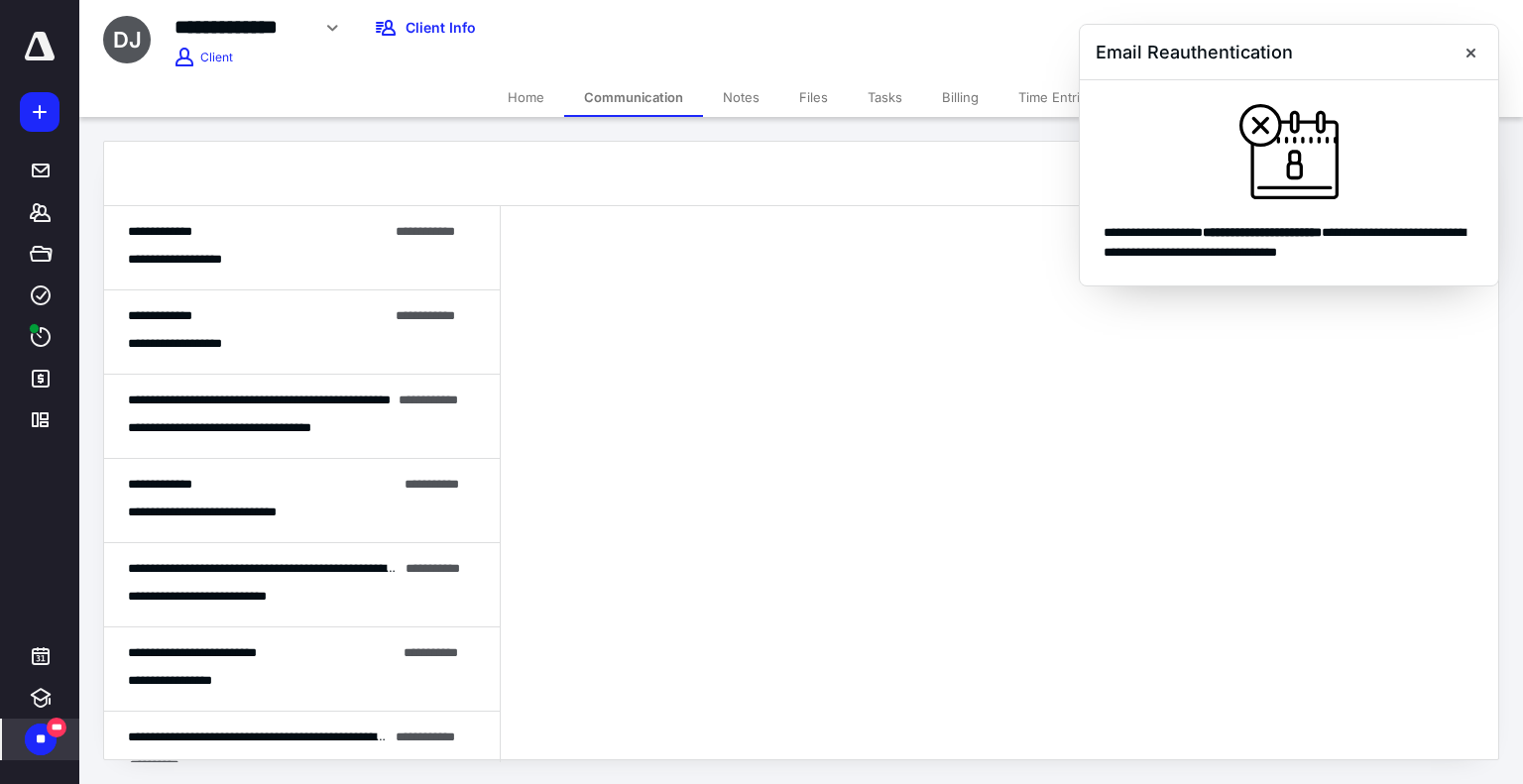 click on "**********" at bounding box center (188, 344) 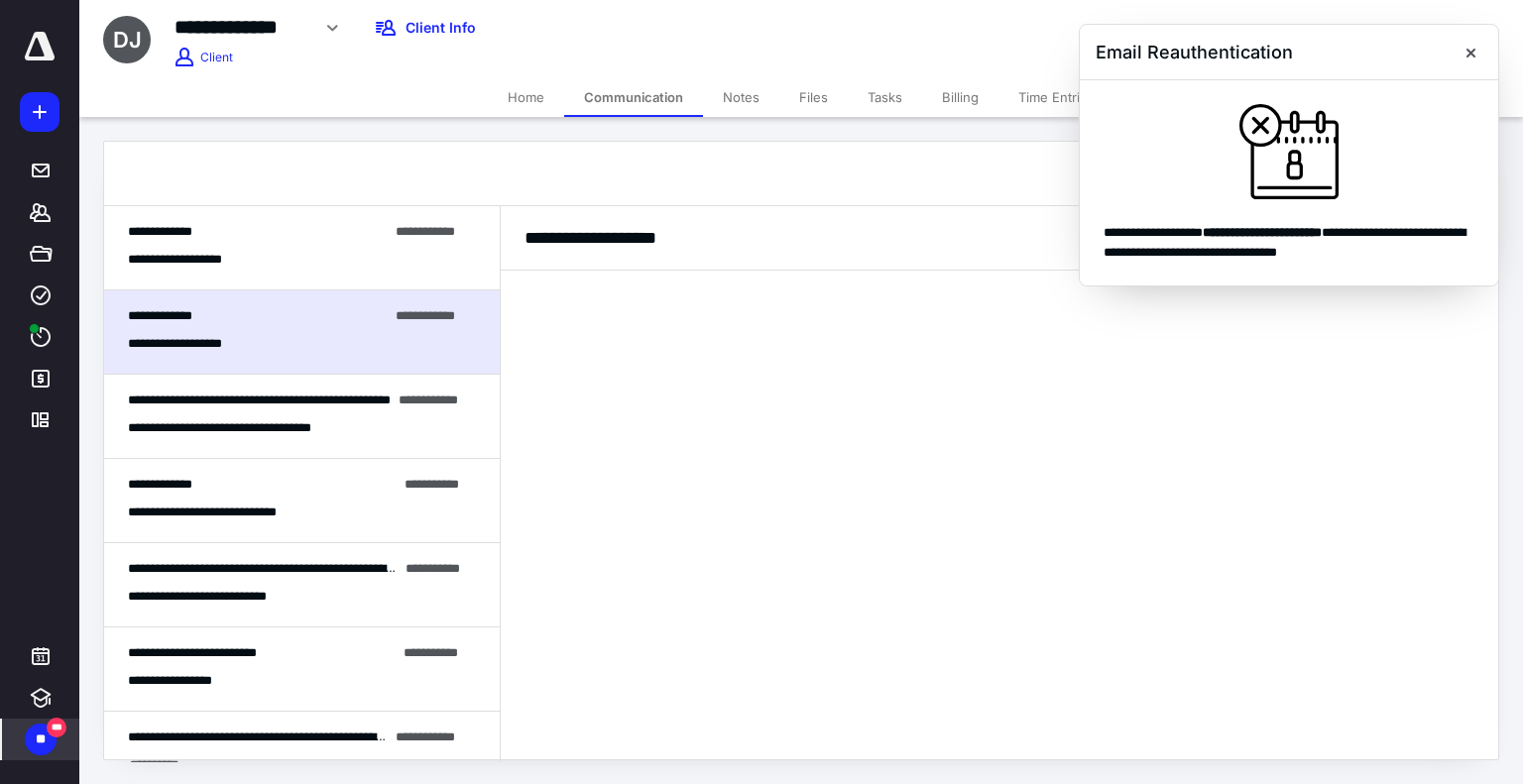 click at bounding box center (1289, 152) 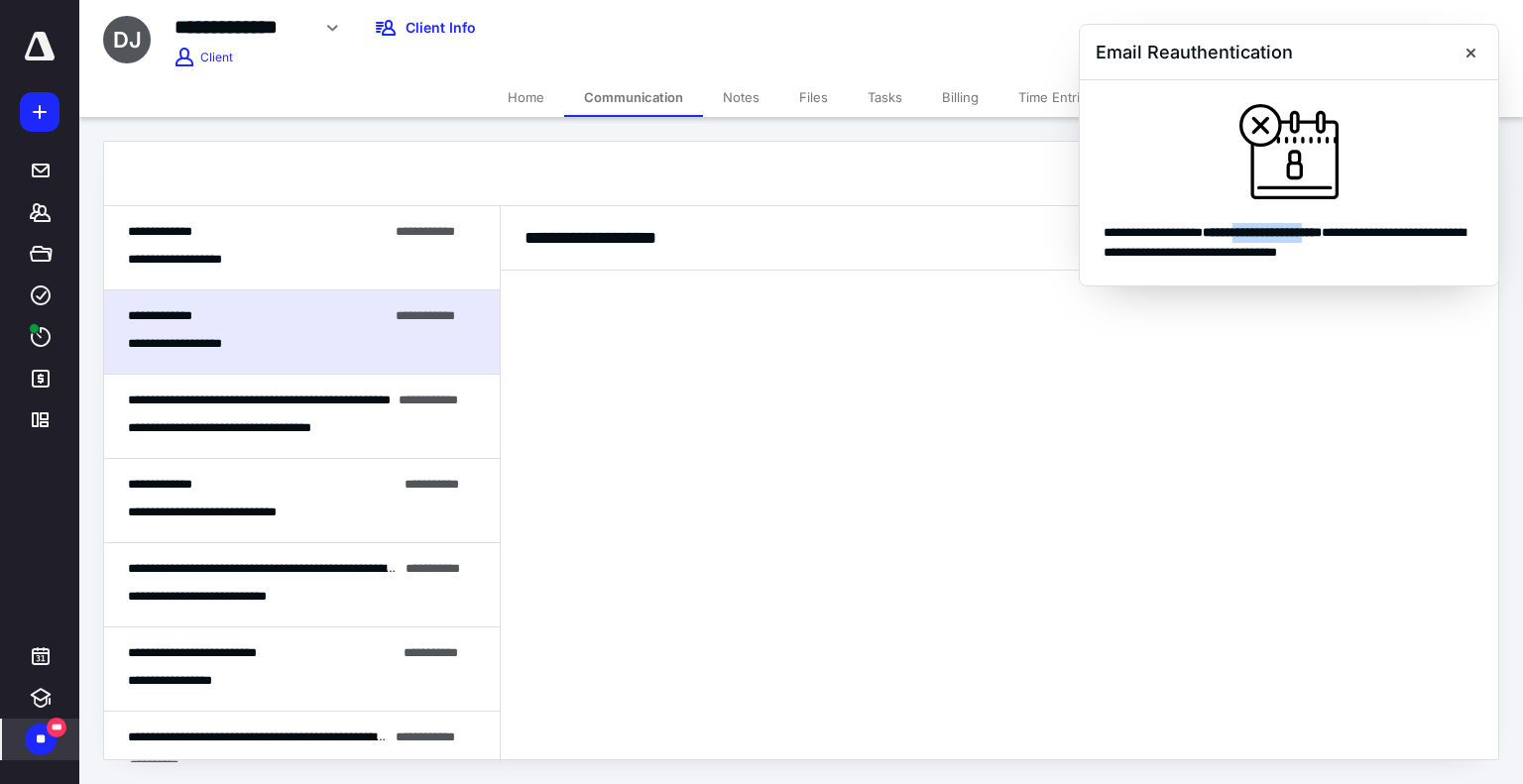 click on "**********" at bounding box center (1262, 232) 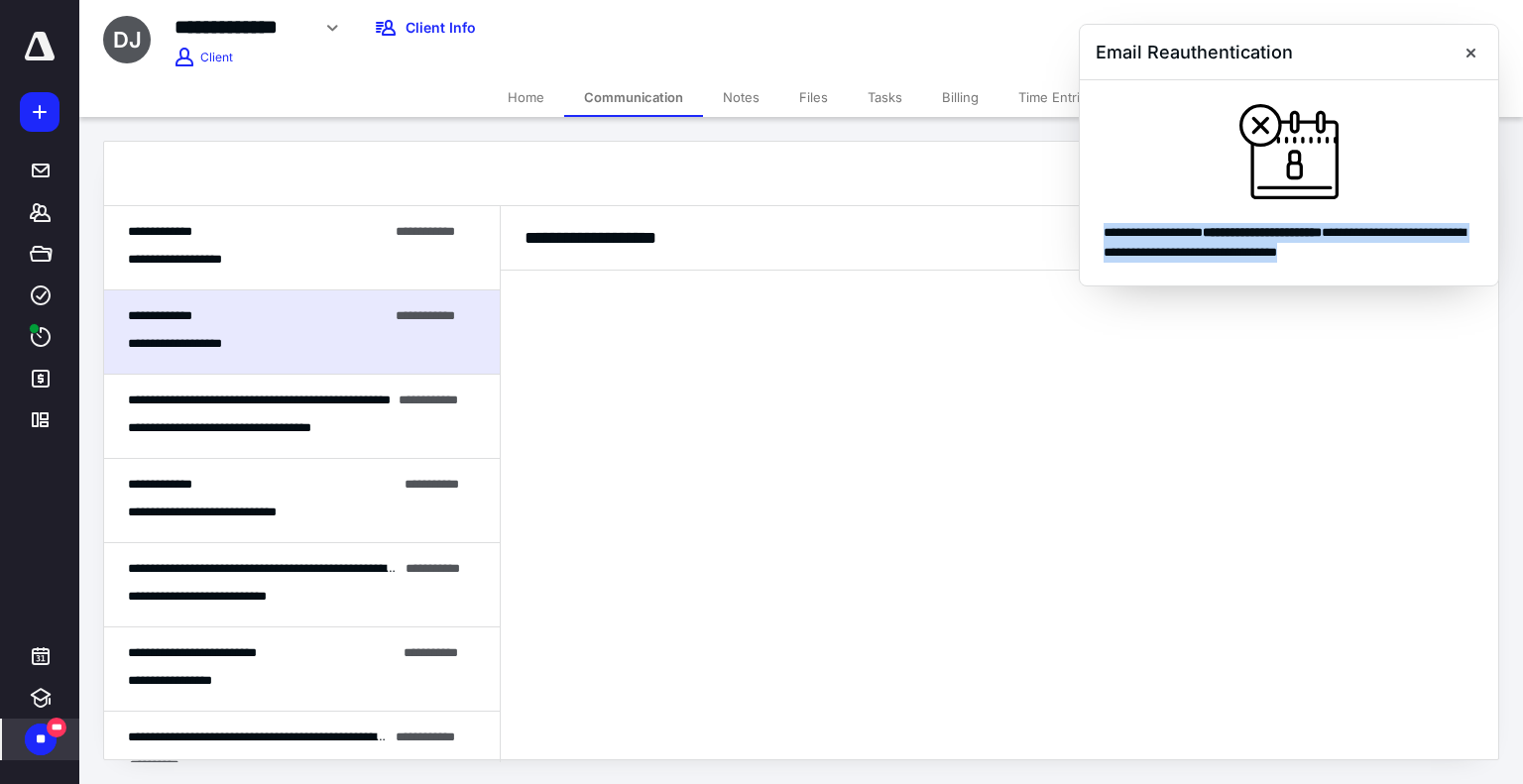 click on "**********" at bounding box center (1262, 232) 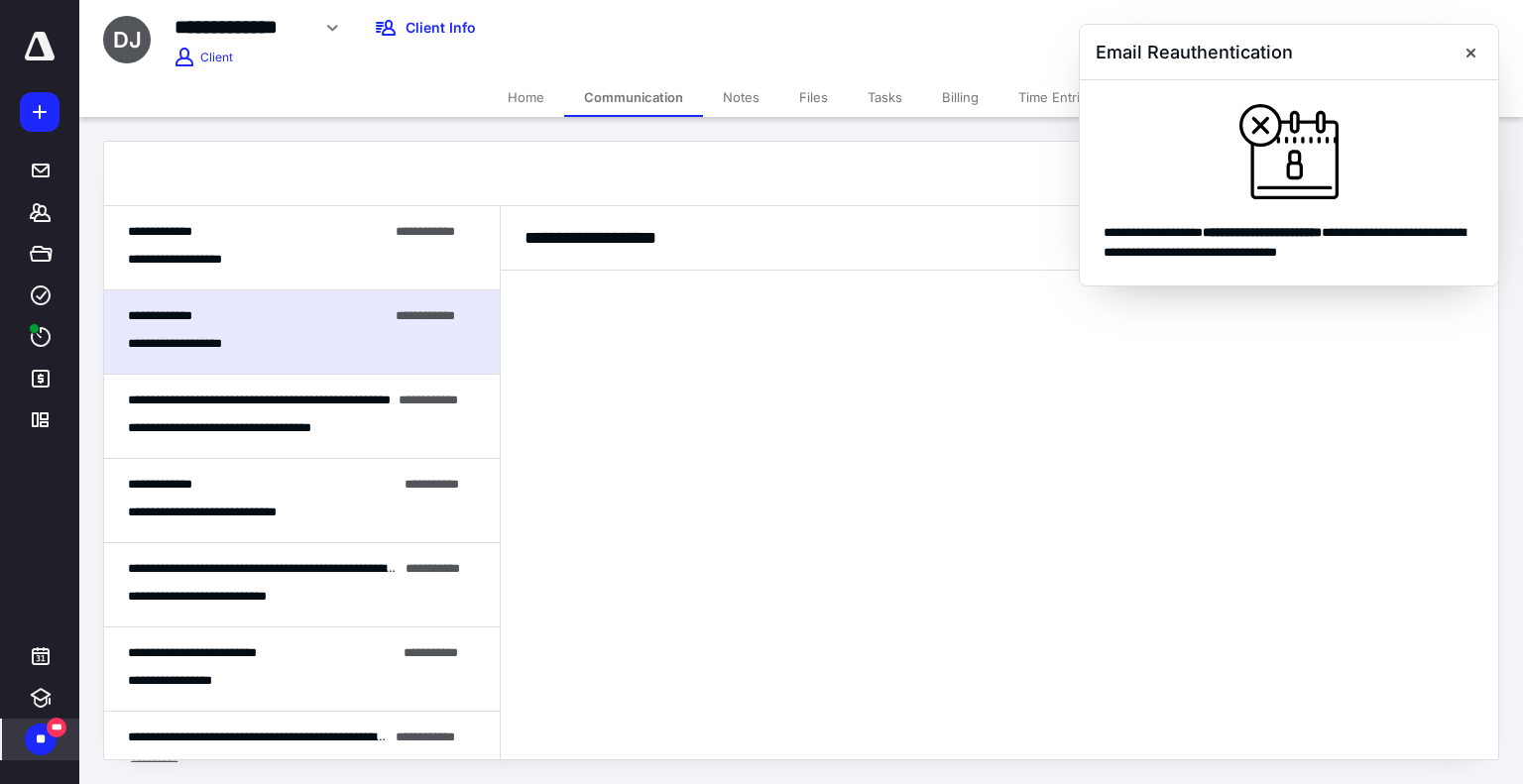 click on "Email Reauthentication" at bounding box center [1194, 52] 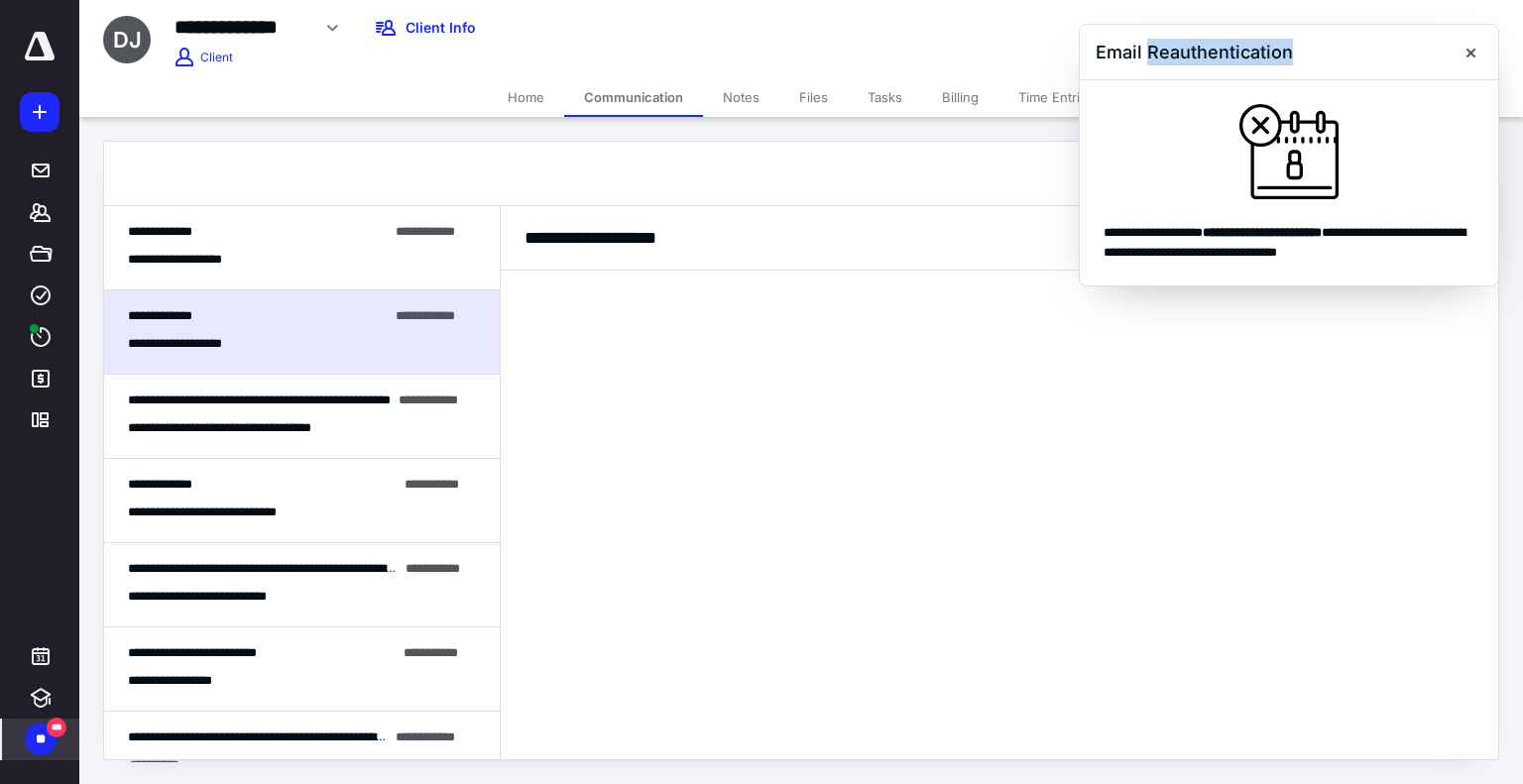 click on "Email Reauthentication" at bounding box center (1194, 52) 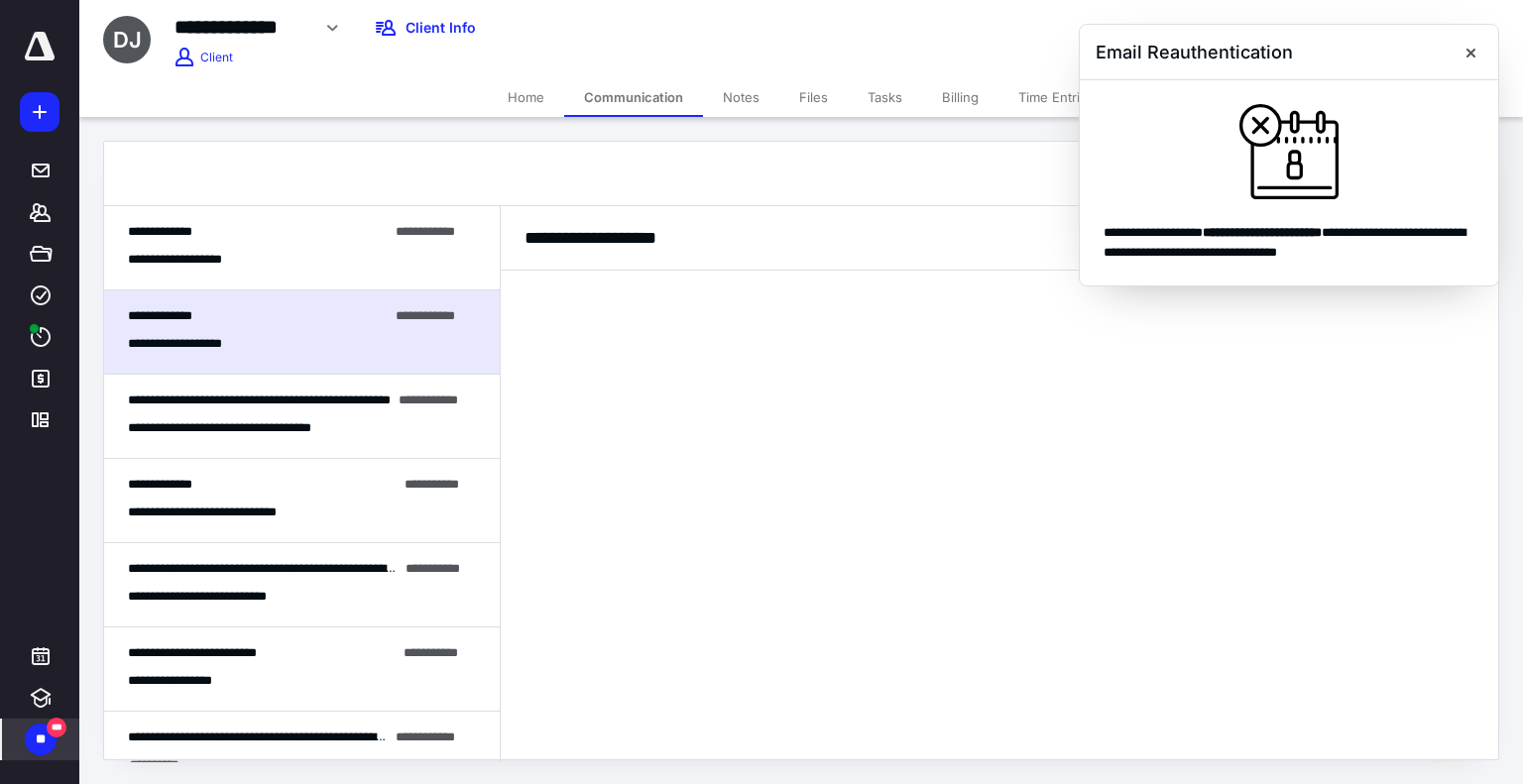 click on "Email Reauthentication" at bounding box center [1194, 52] 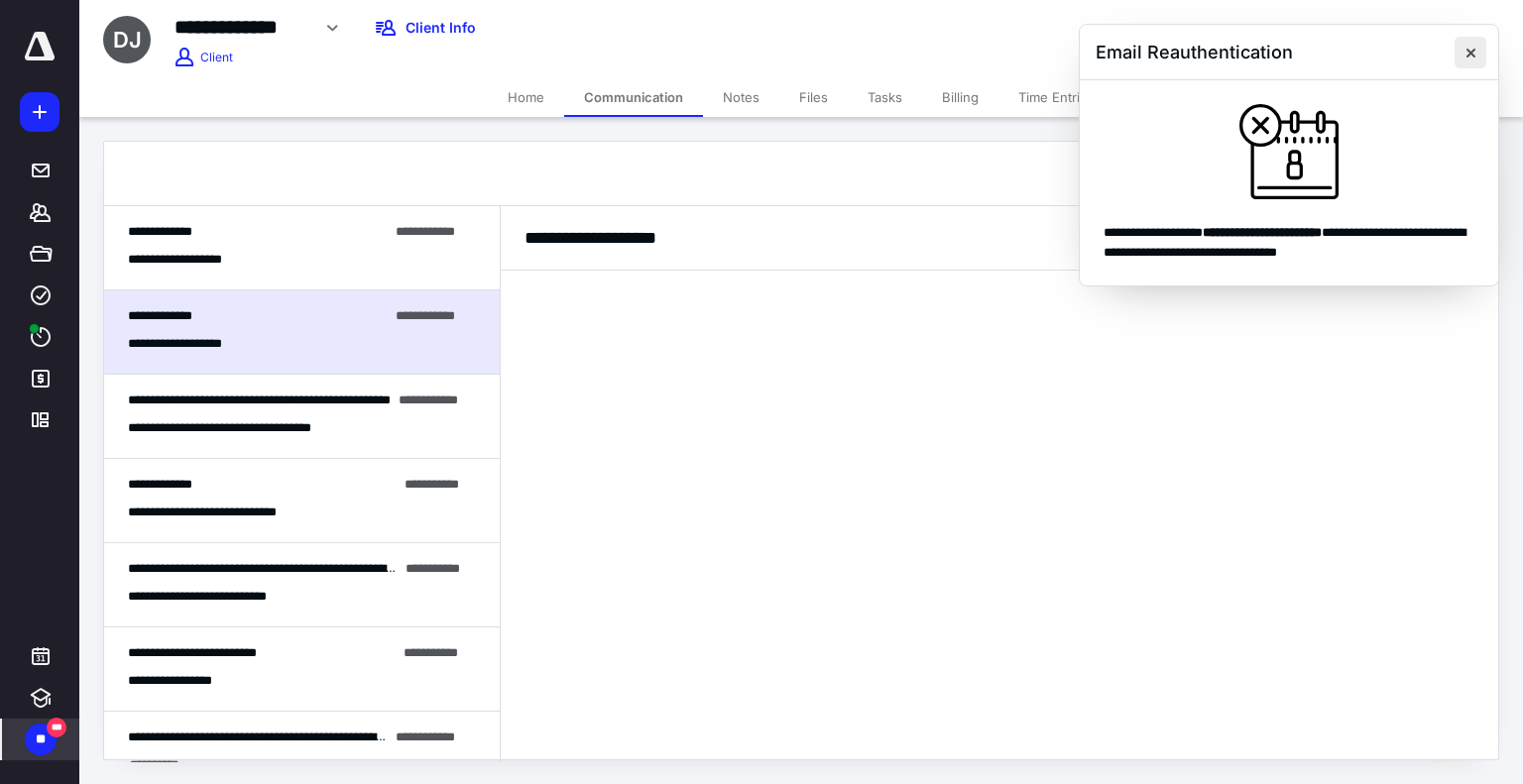 click at bounding box center [1470, 53] 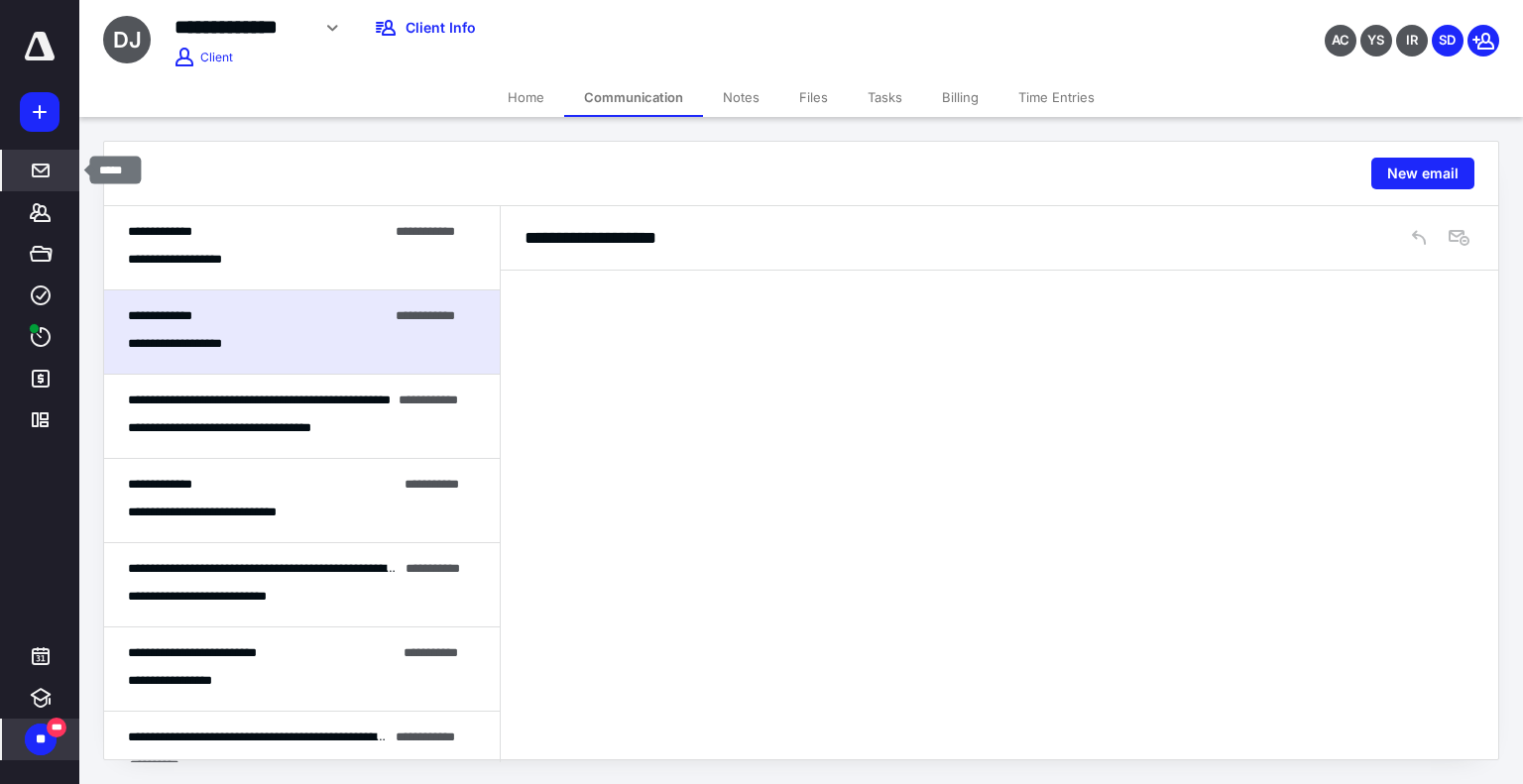 click 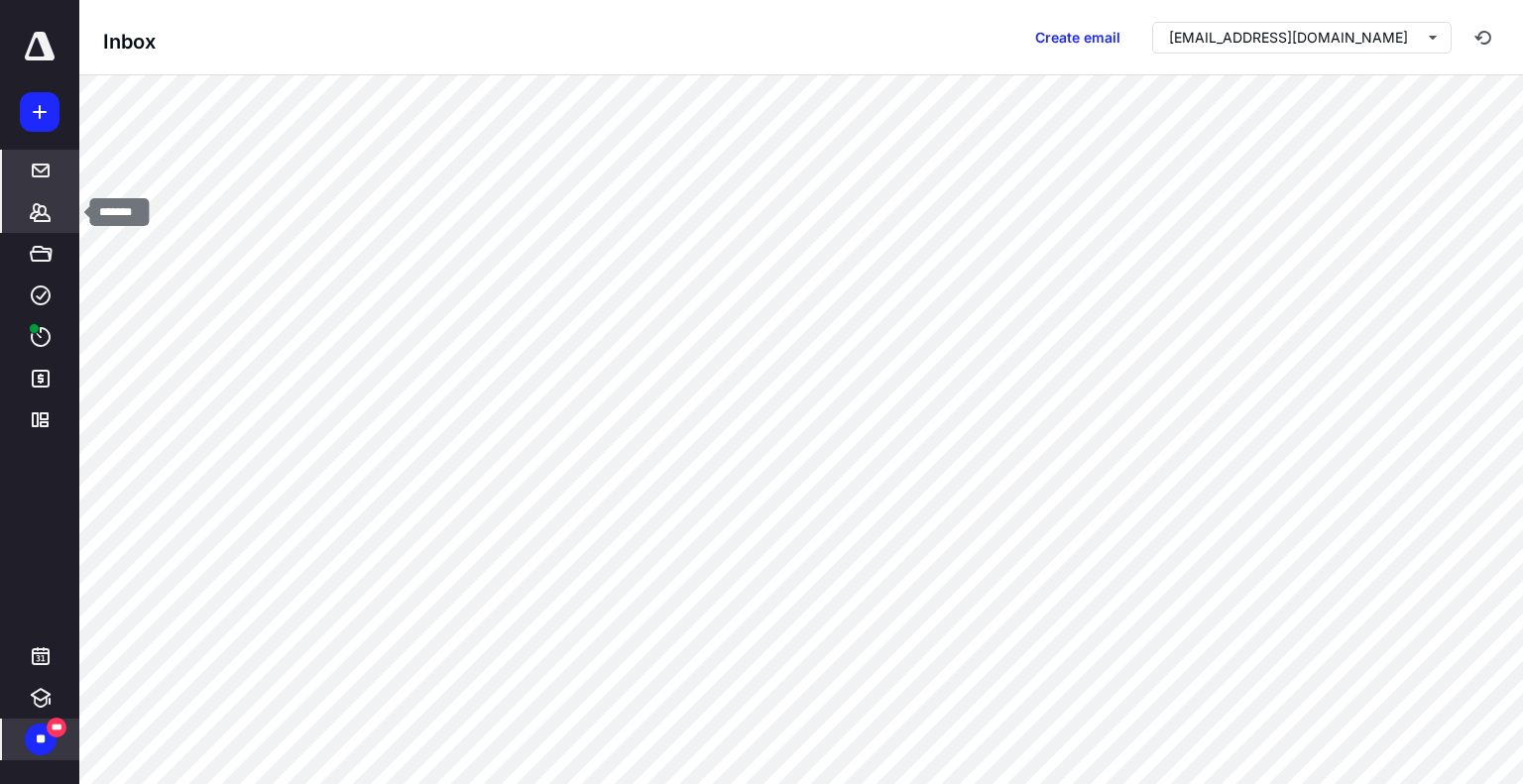 click 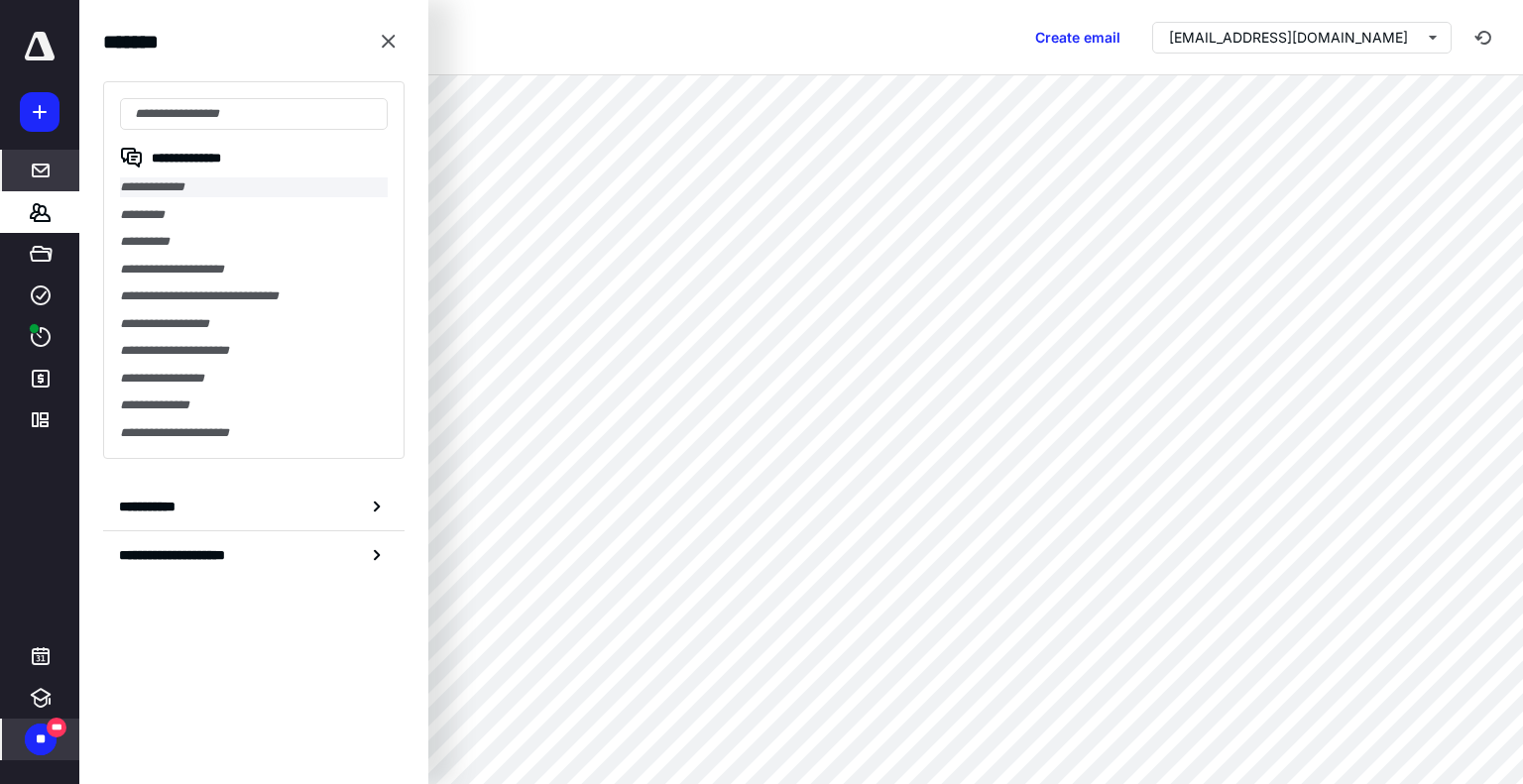 click on "**********" at bounding box center (254, 187) 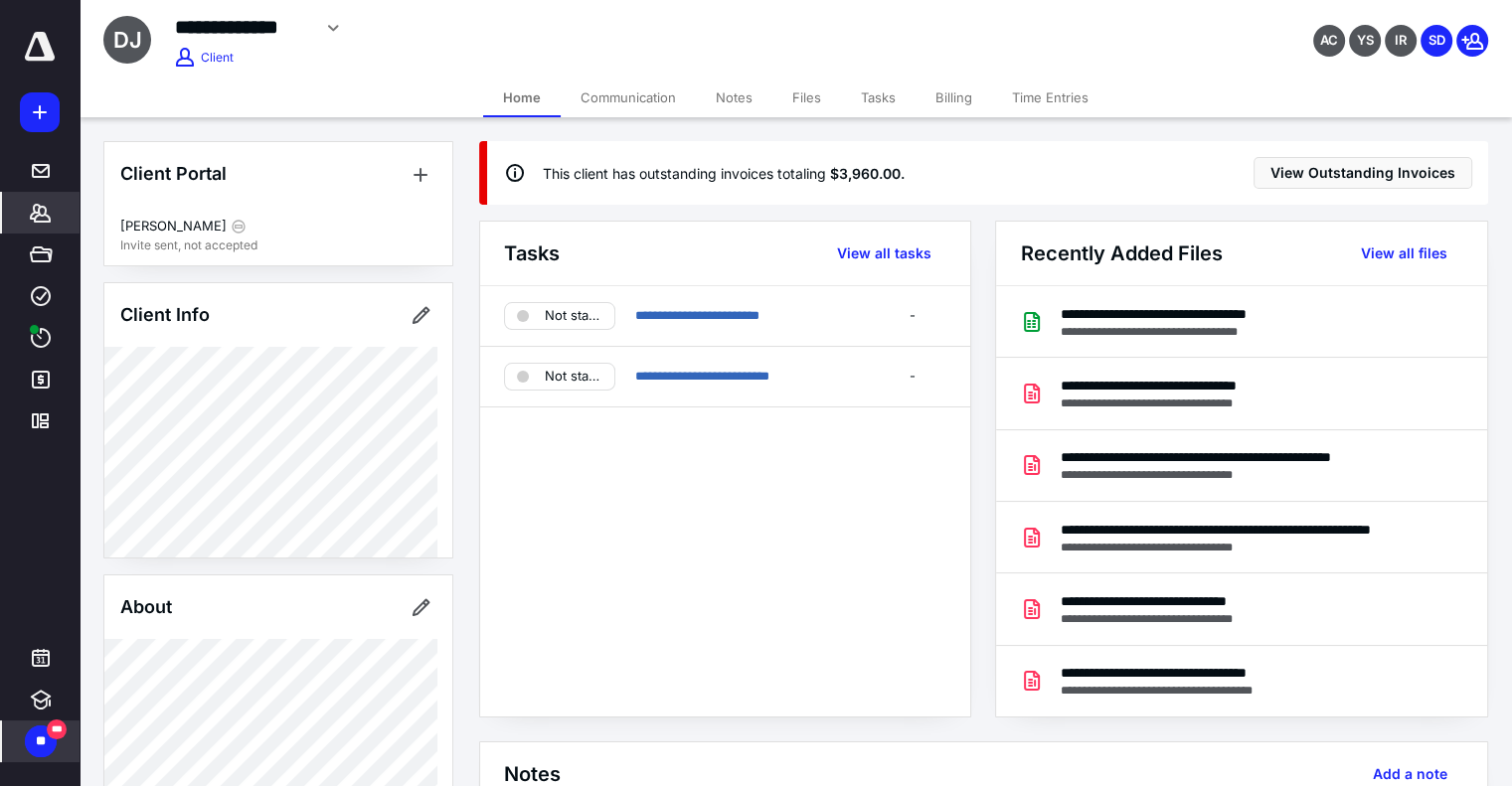 click on "Communication" at bounding box center (628, 97) 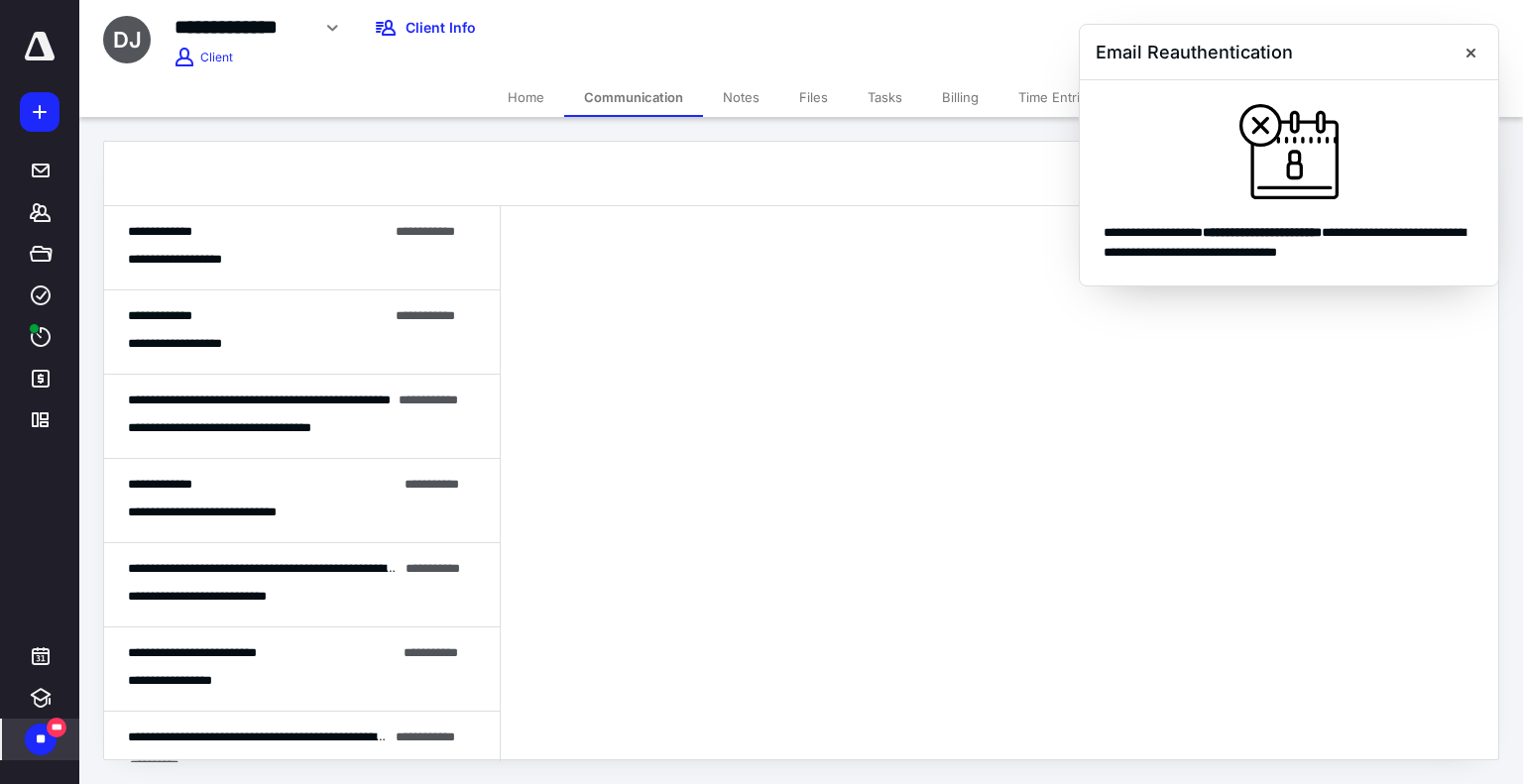 click on "**********" at bounding box center [188, 260] 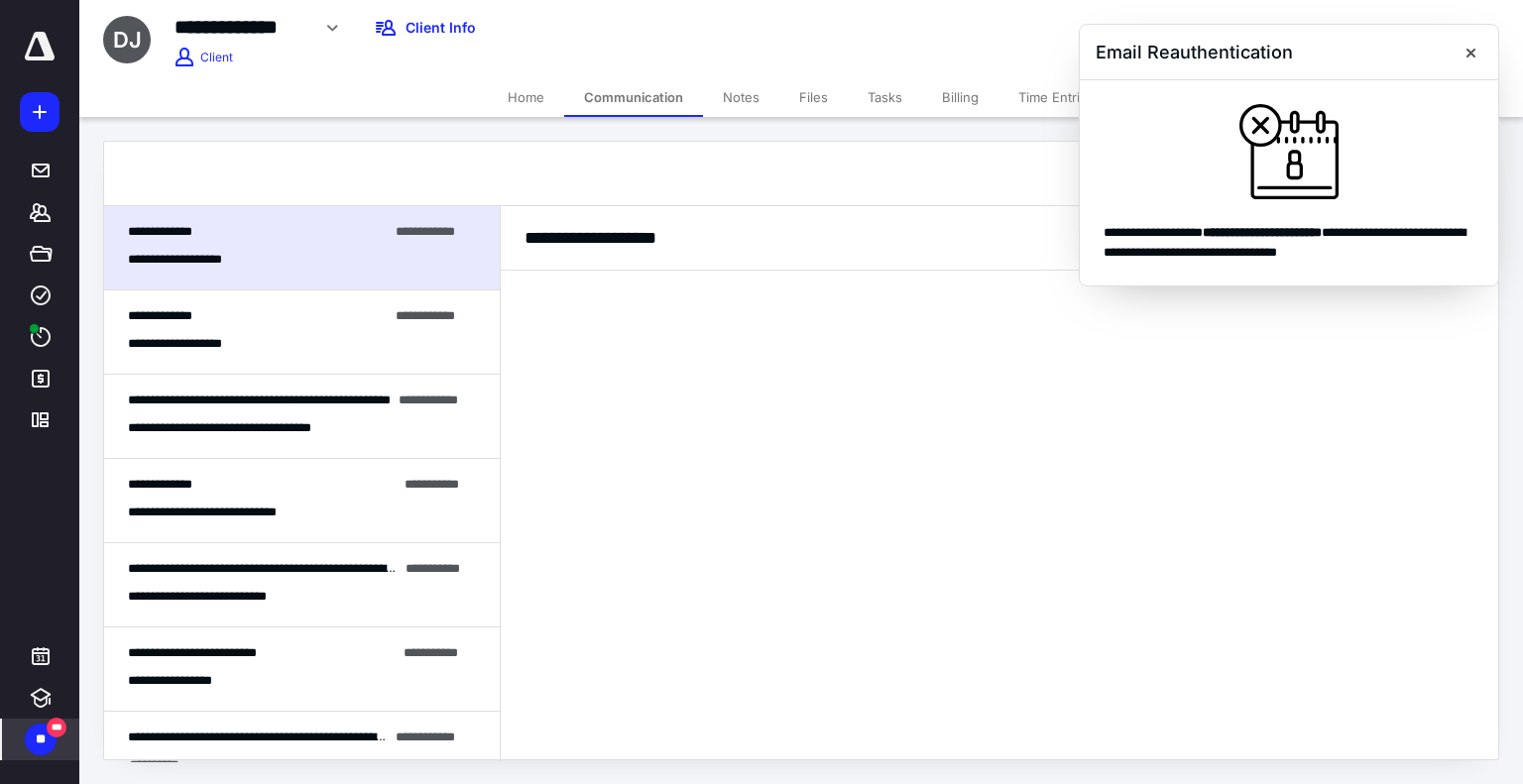 click on "**********" at bounding box center [259, 400] 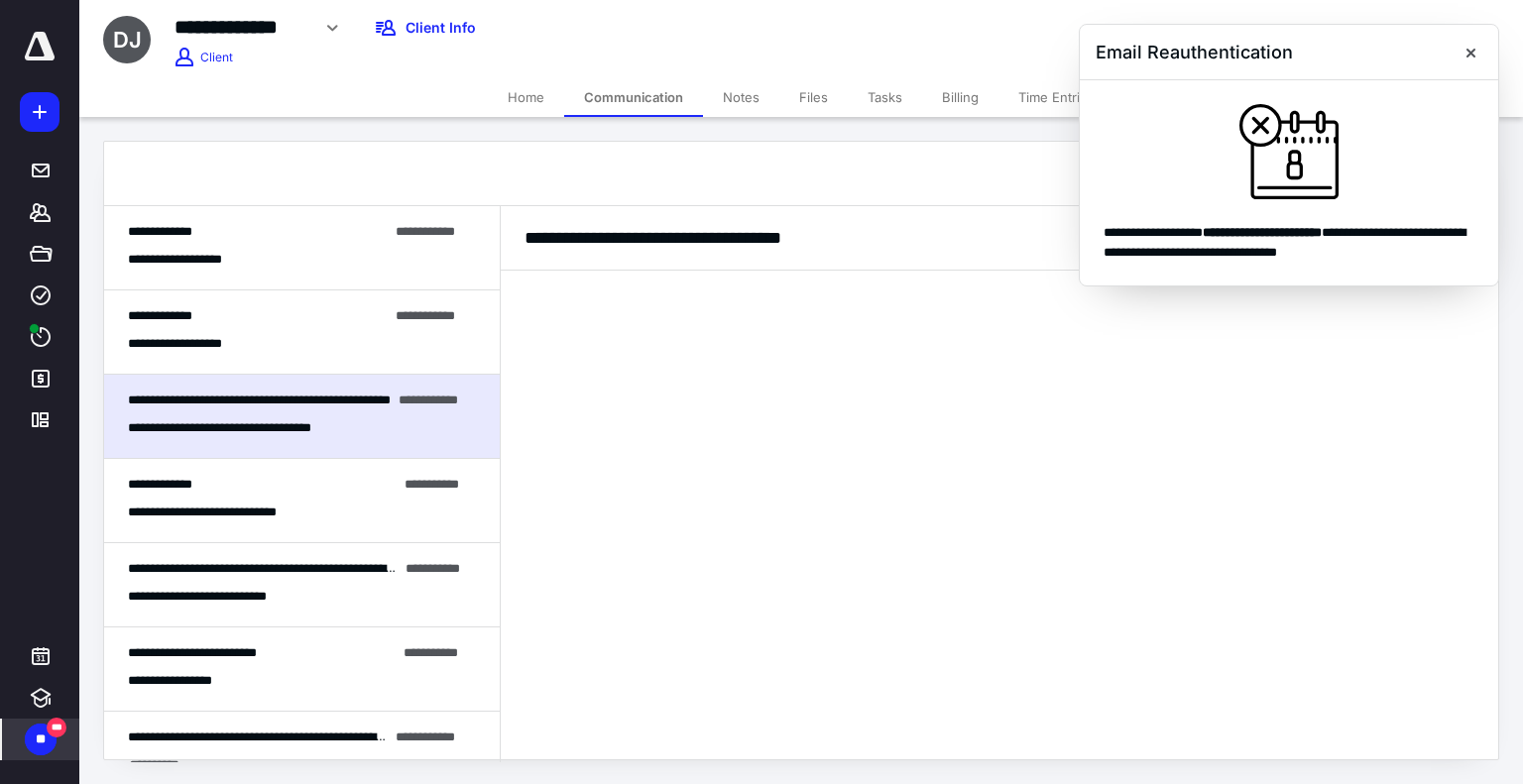click on "**********" at bounding box center [214, 597] 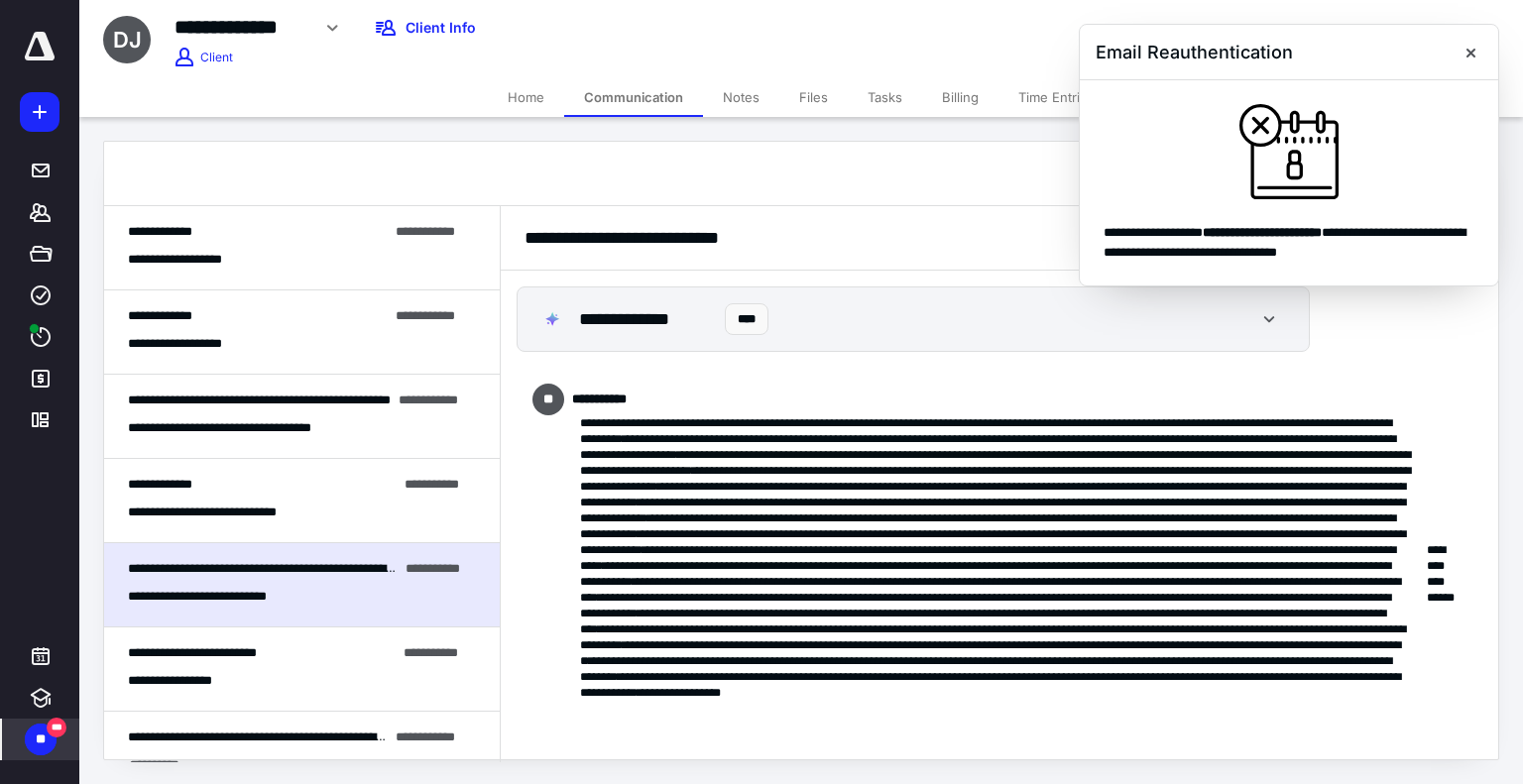 scroll, scrollTop: 1444, scrollLeft: 0, axis: vertical 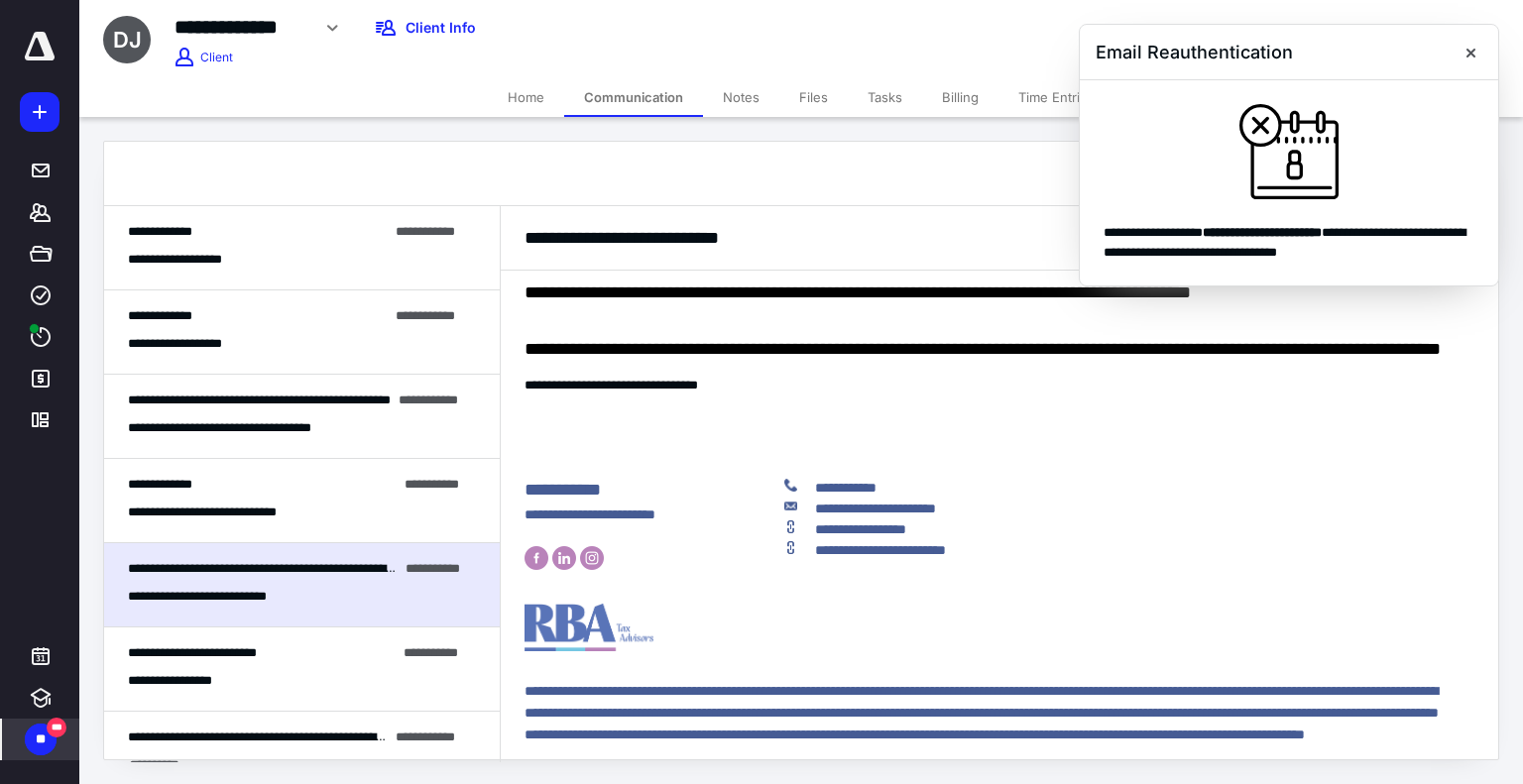 click on "**********" at bounding box center (214, 597) 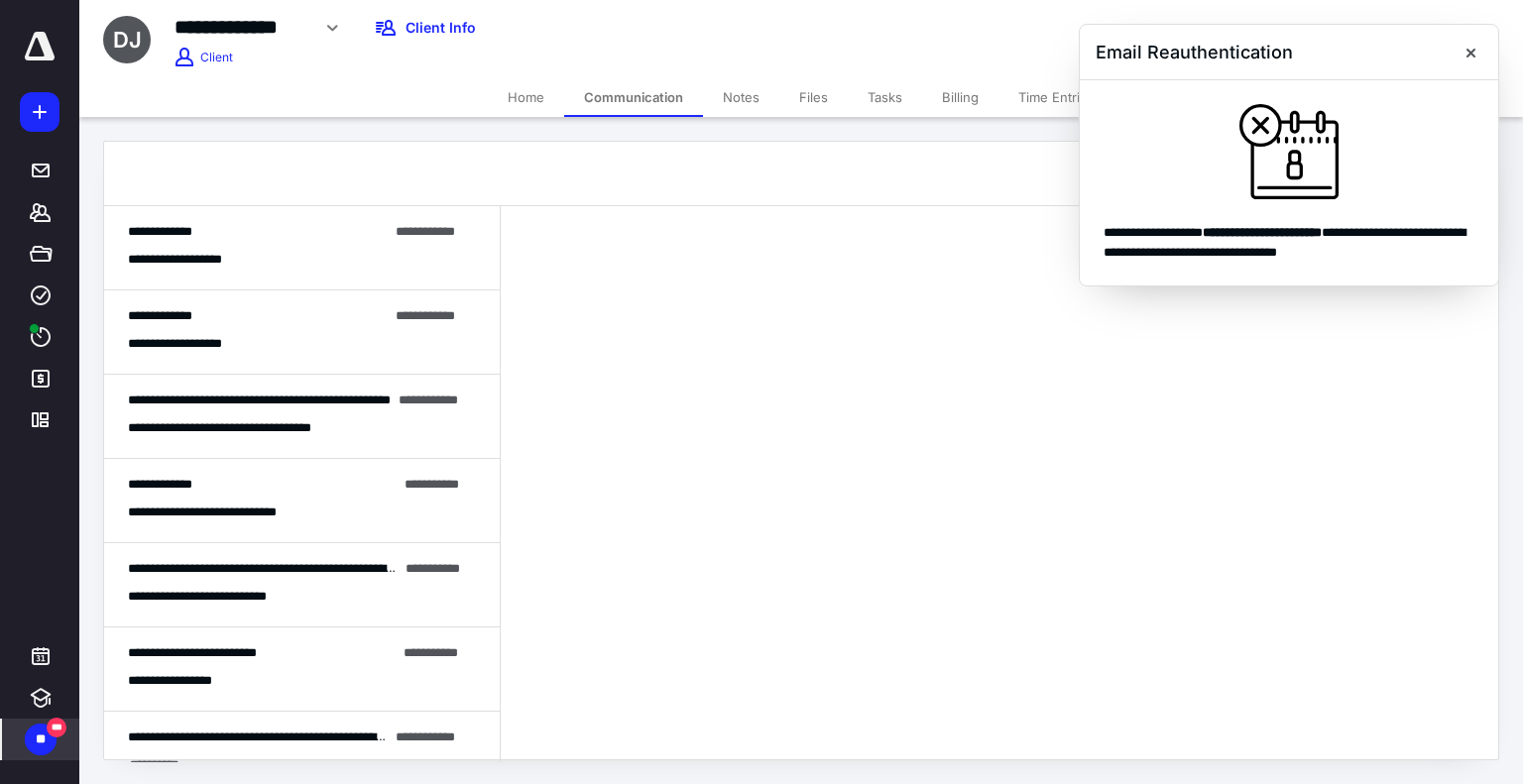 click on "**********" at bounding box center (160, 315) 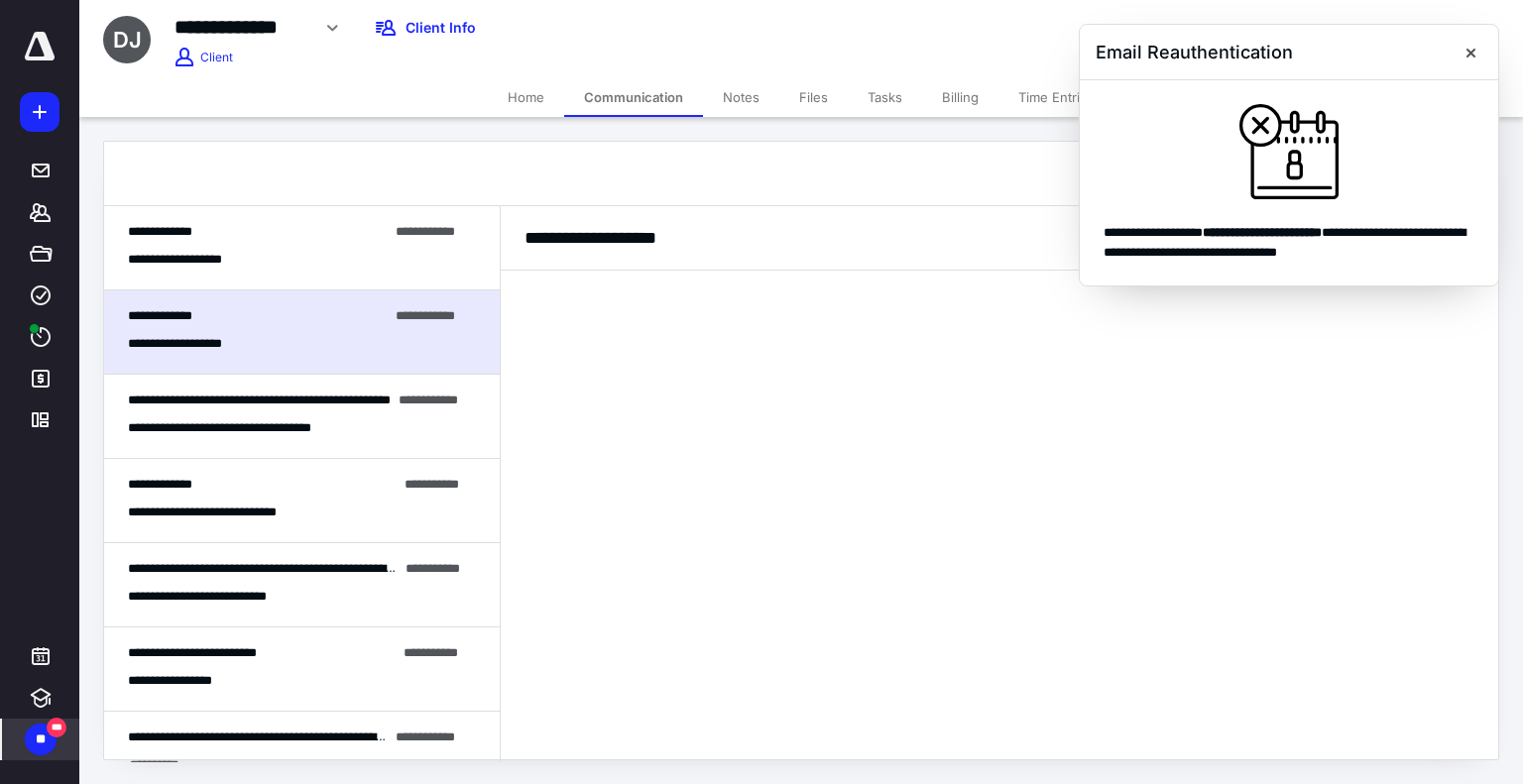 click on "Notes" at bounding box center (741, 97) 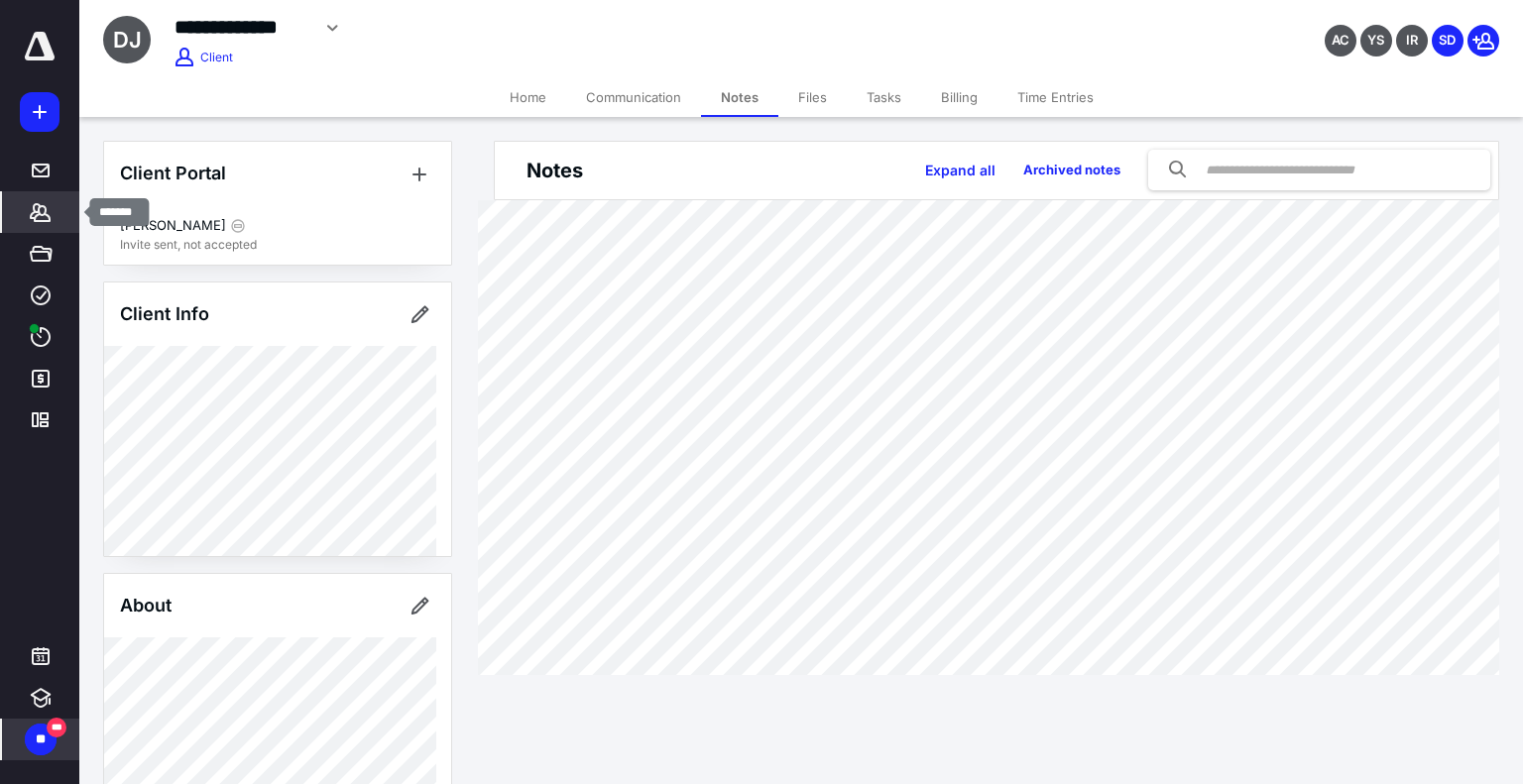 click on "*******" at bounding box center (41, 212) 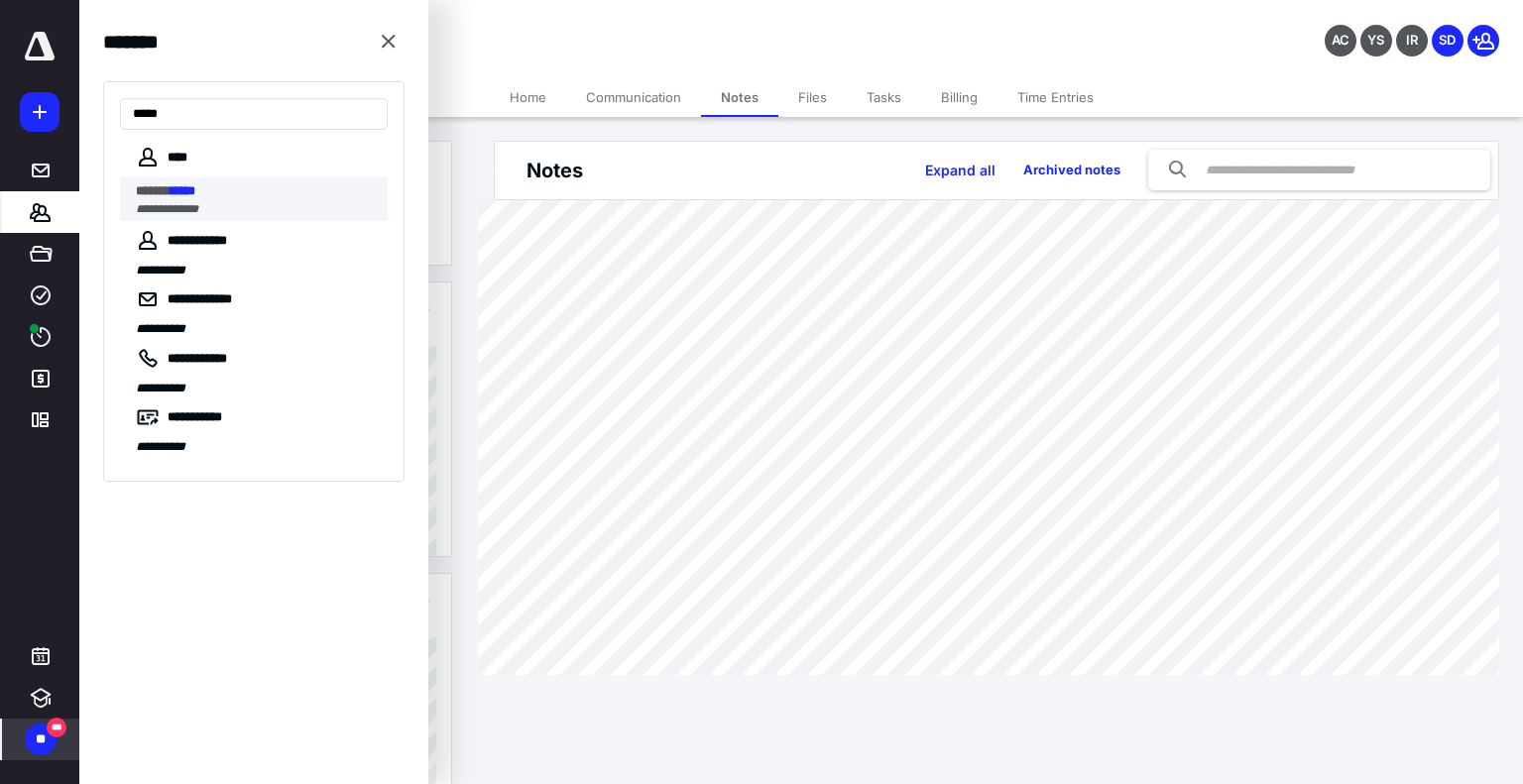 type on "*****" 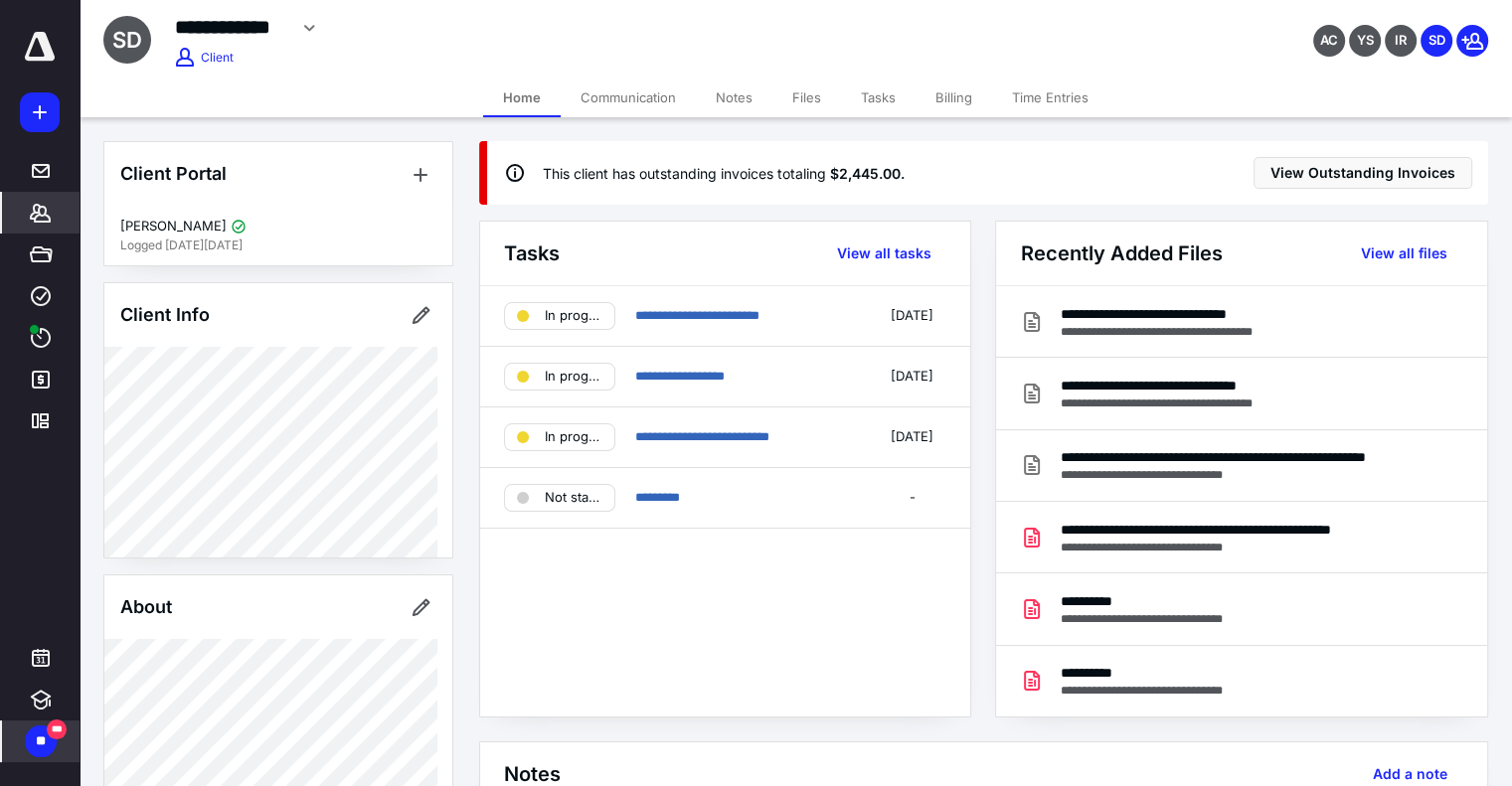 click on "Files" at bounding box center (806, 97) 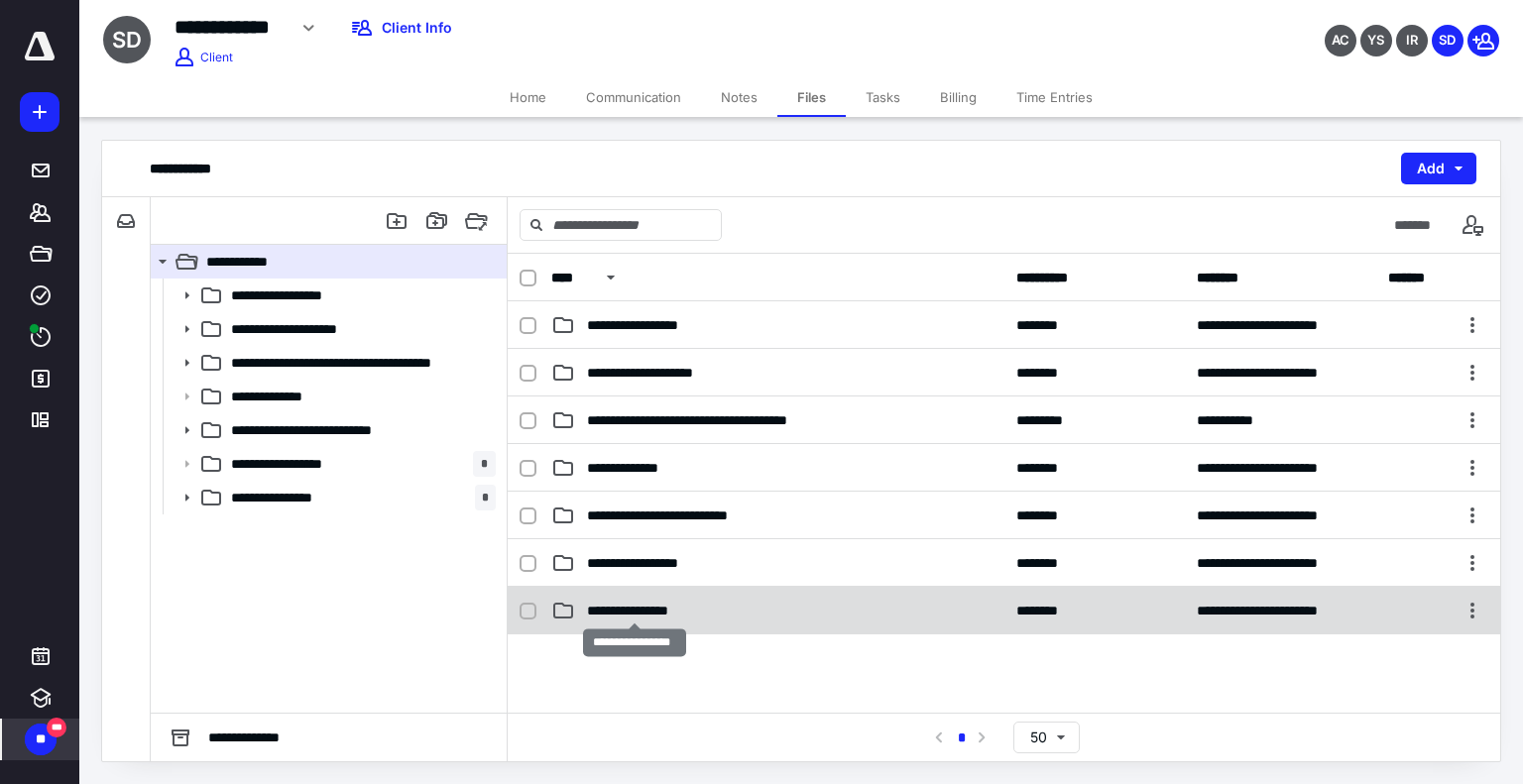 click on "**********" at bounding box center (635, 611) 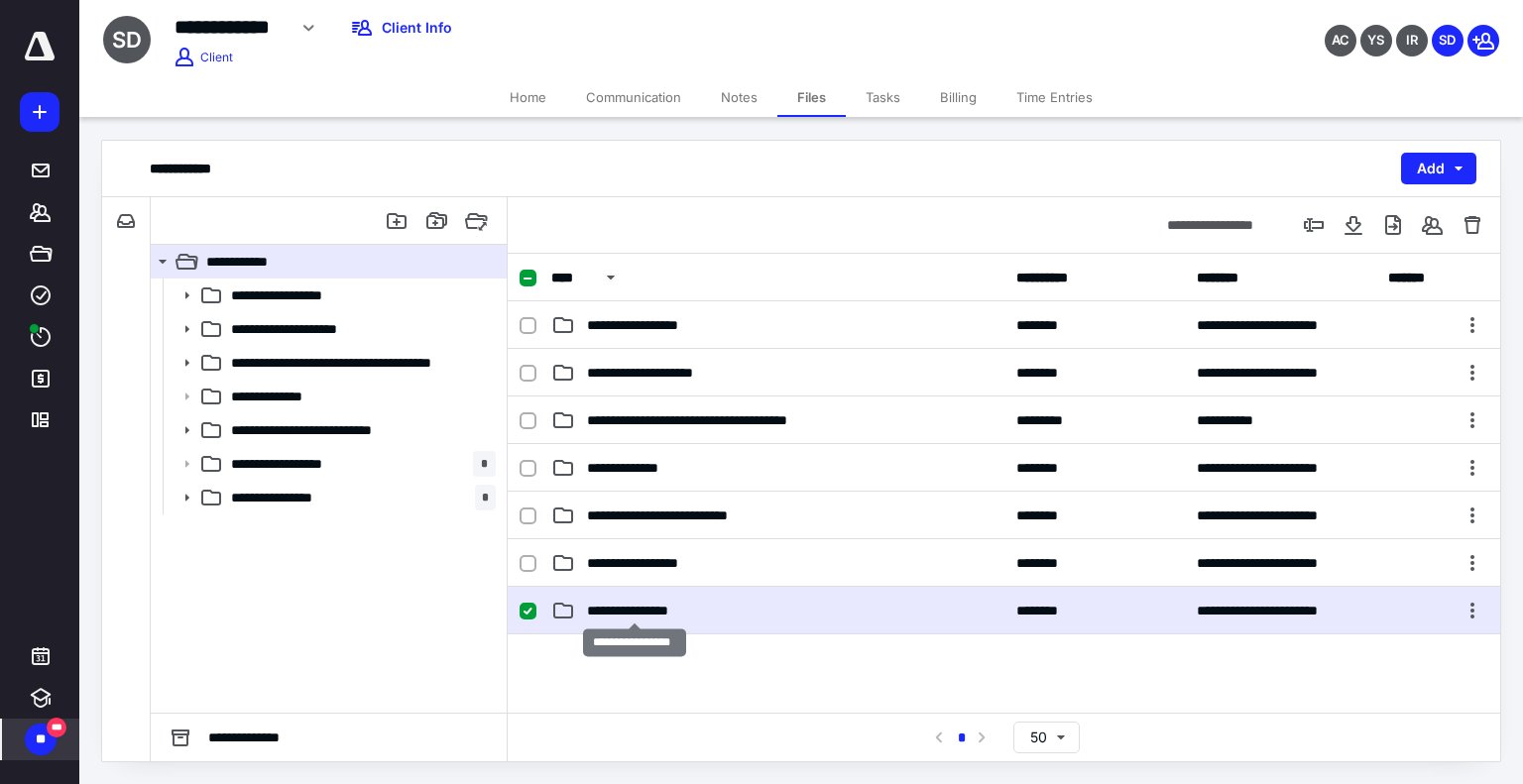 click on "**********" at bounding box center (635, 611) 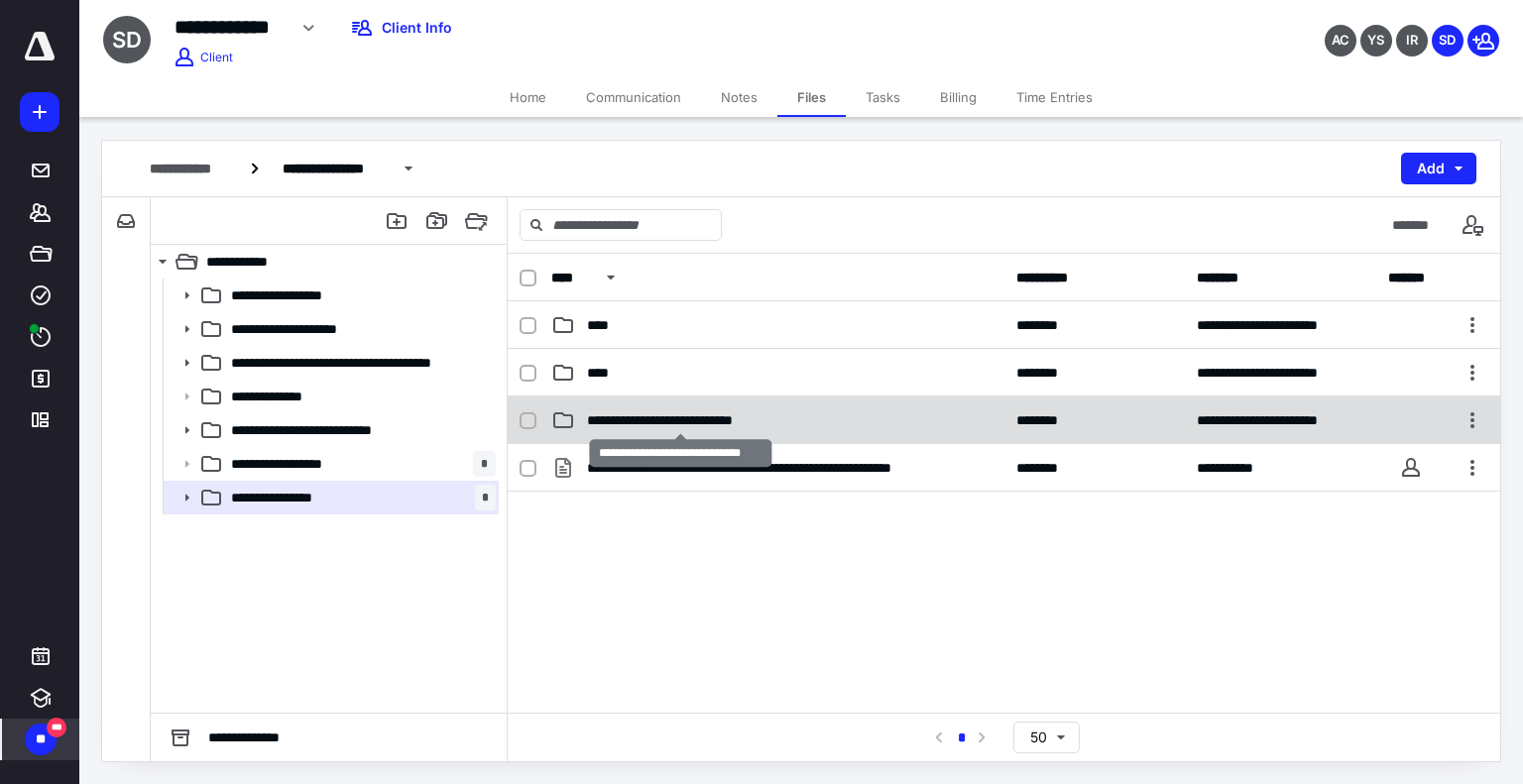 click on "**********" at bounding box center (681, 420) 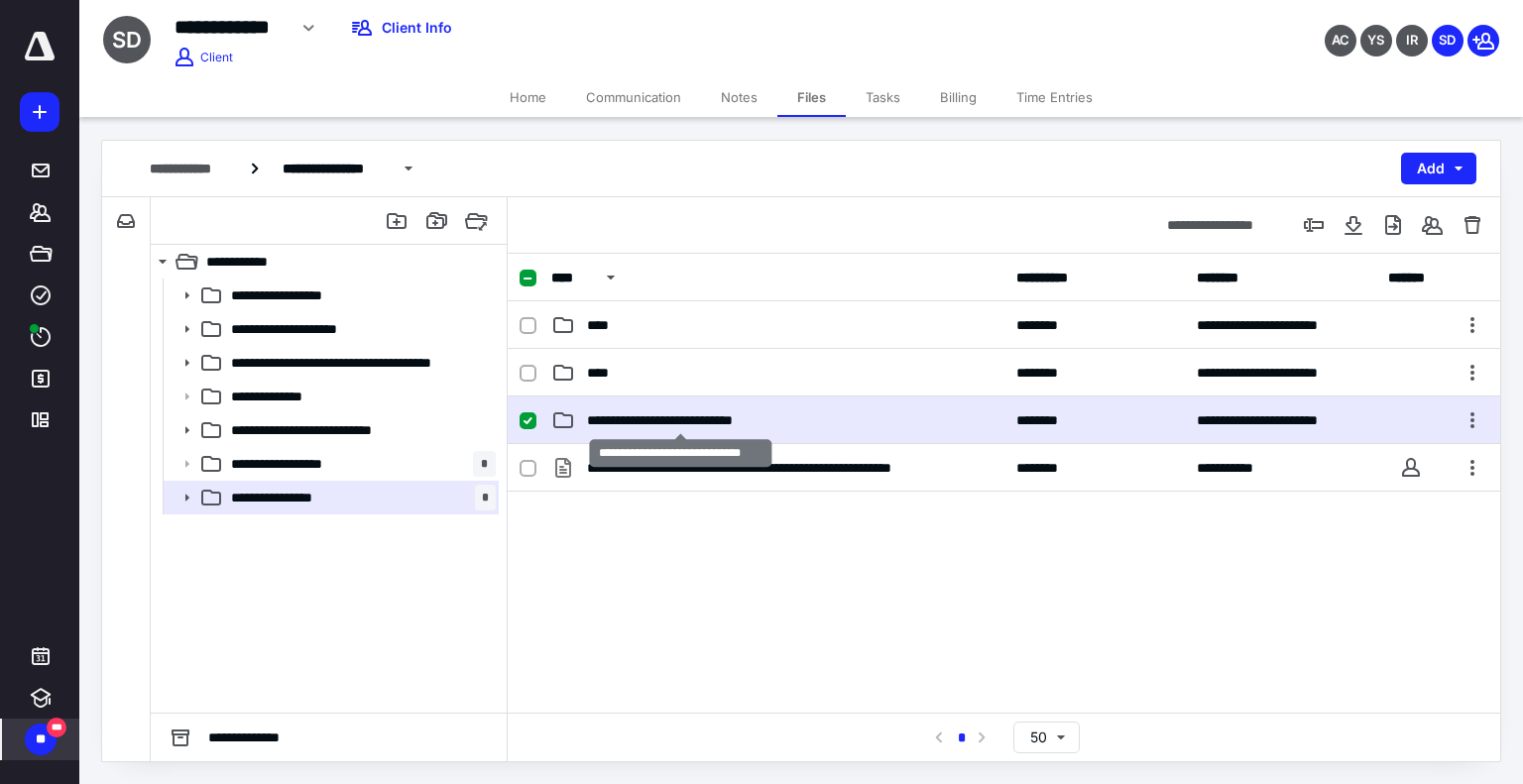 click on "**********" at bounding box center [681, 420] 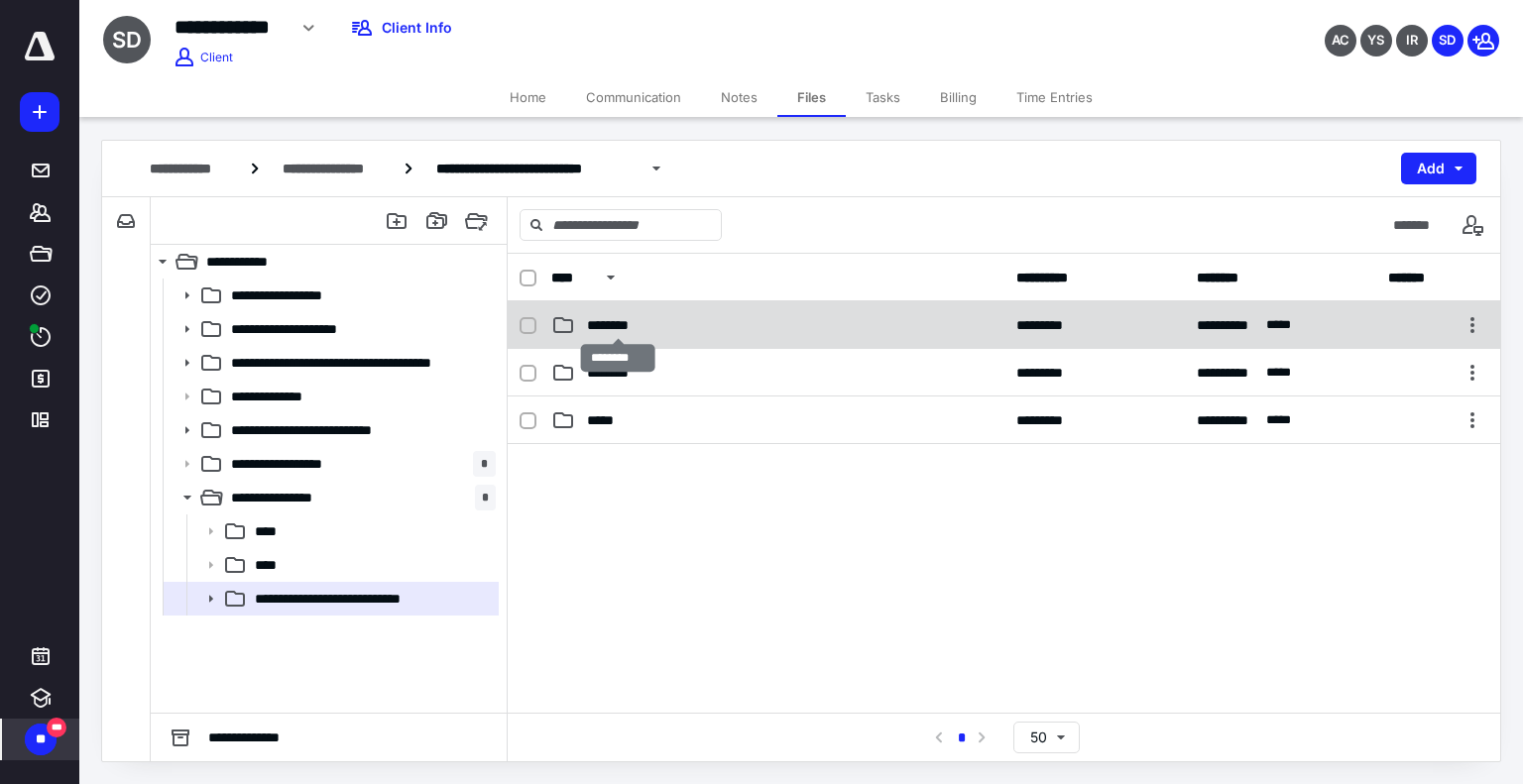 click on "********" at bounding box center [619, 325] 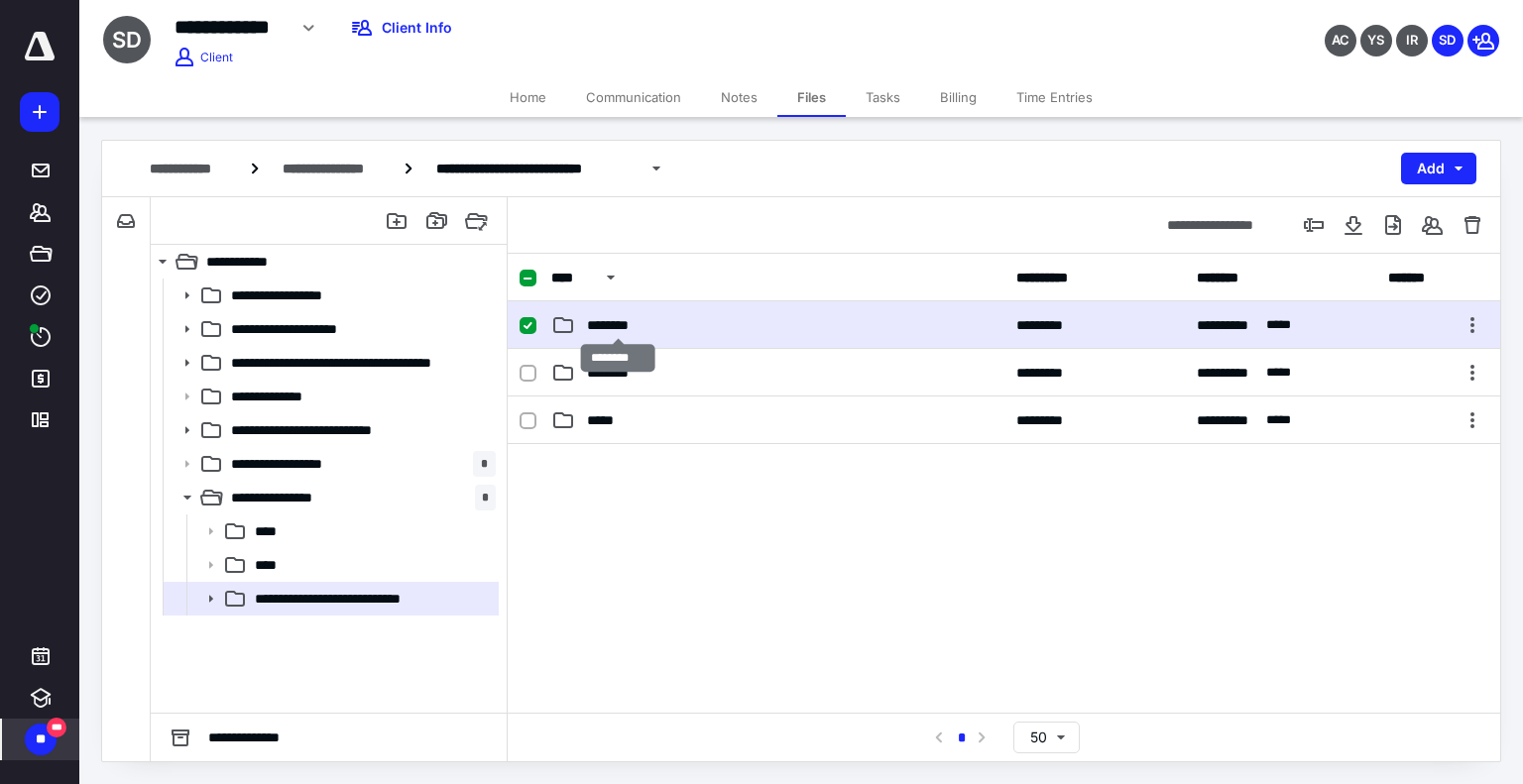 click on "********" at bounding box center (619, 325) 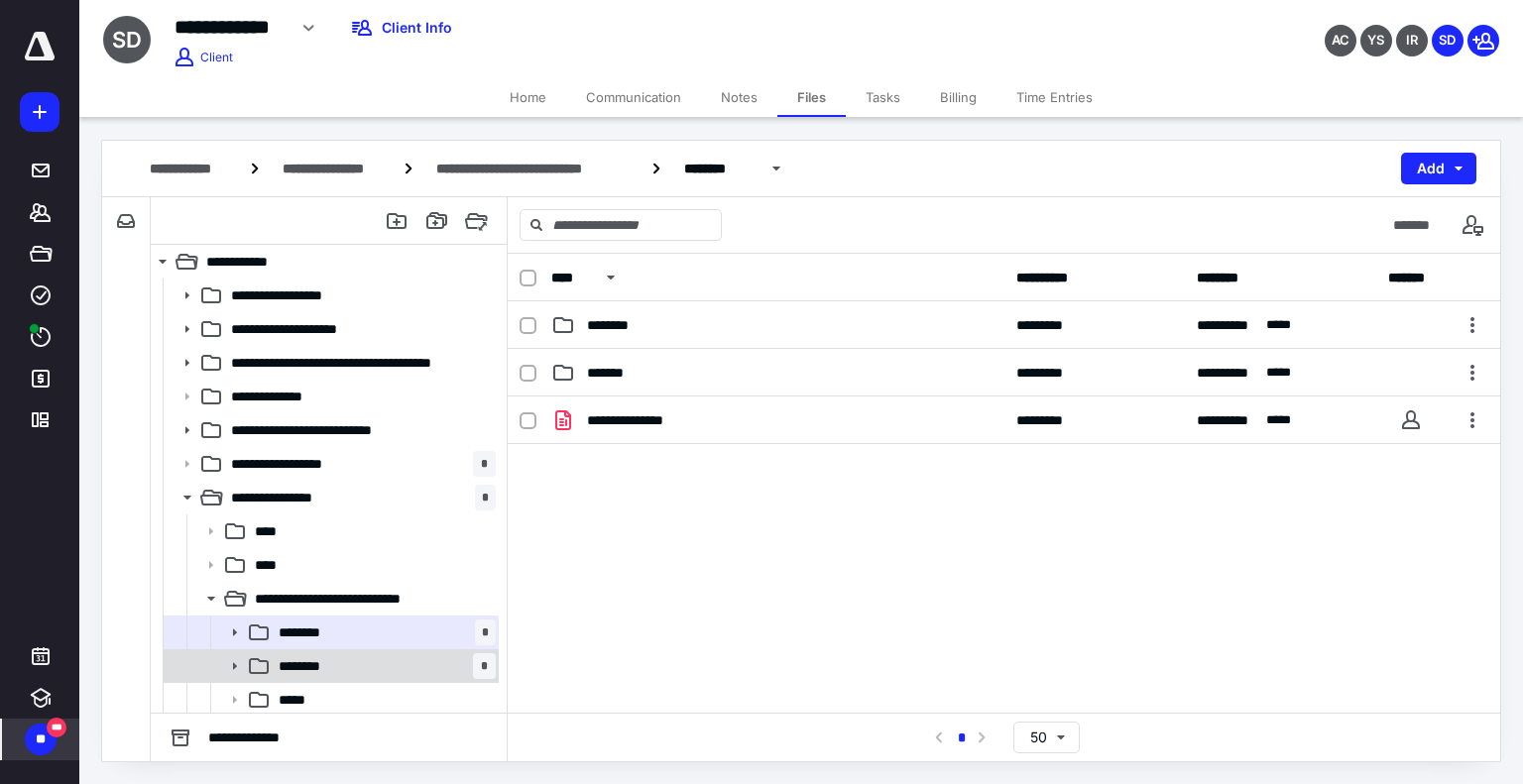 click on "******** *" at bounding box center [383, 666] 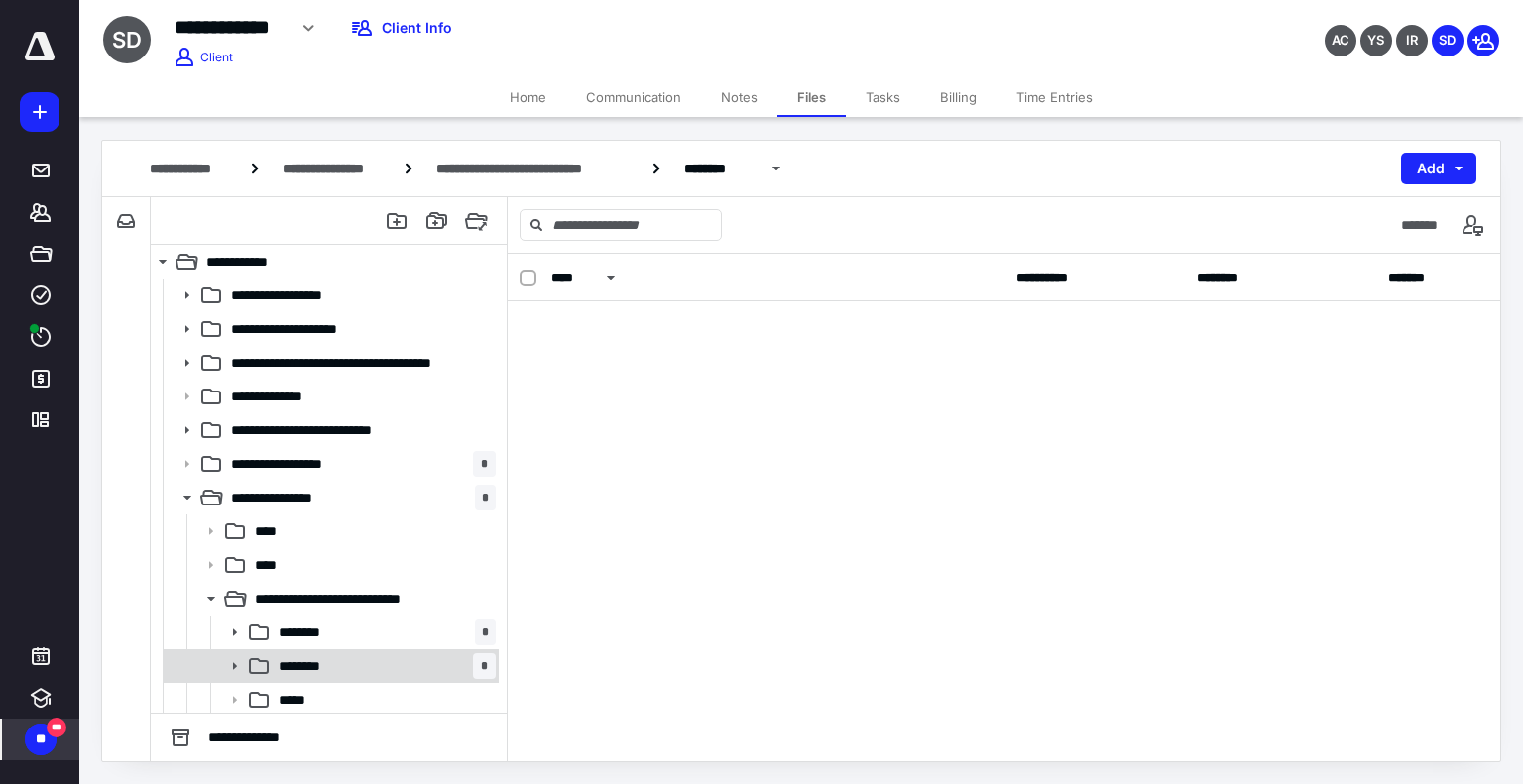 click on "******** *" at bounding box center [383, 666] 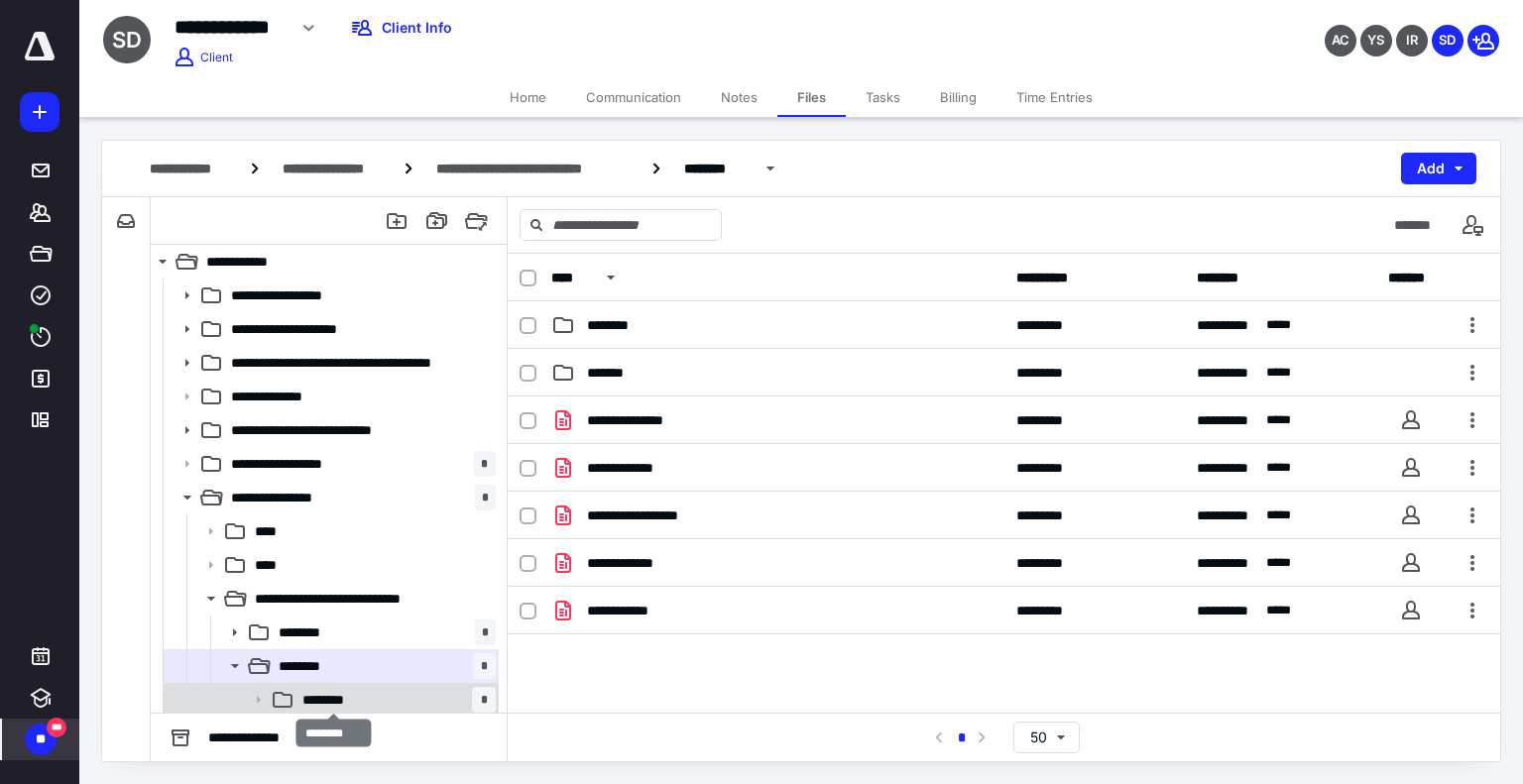 click on "********" at bounding box center (334, 700) 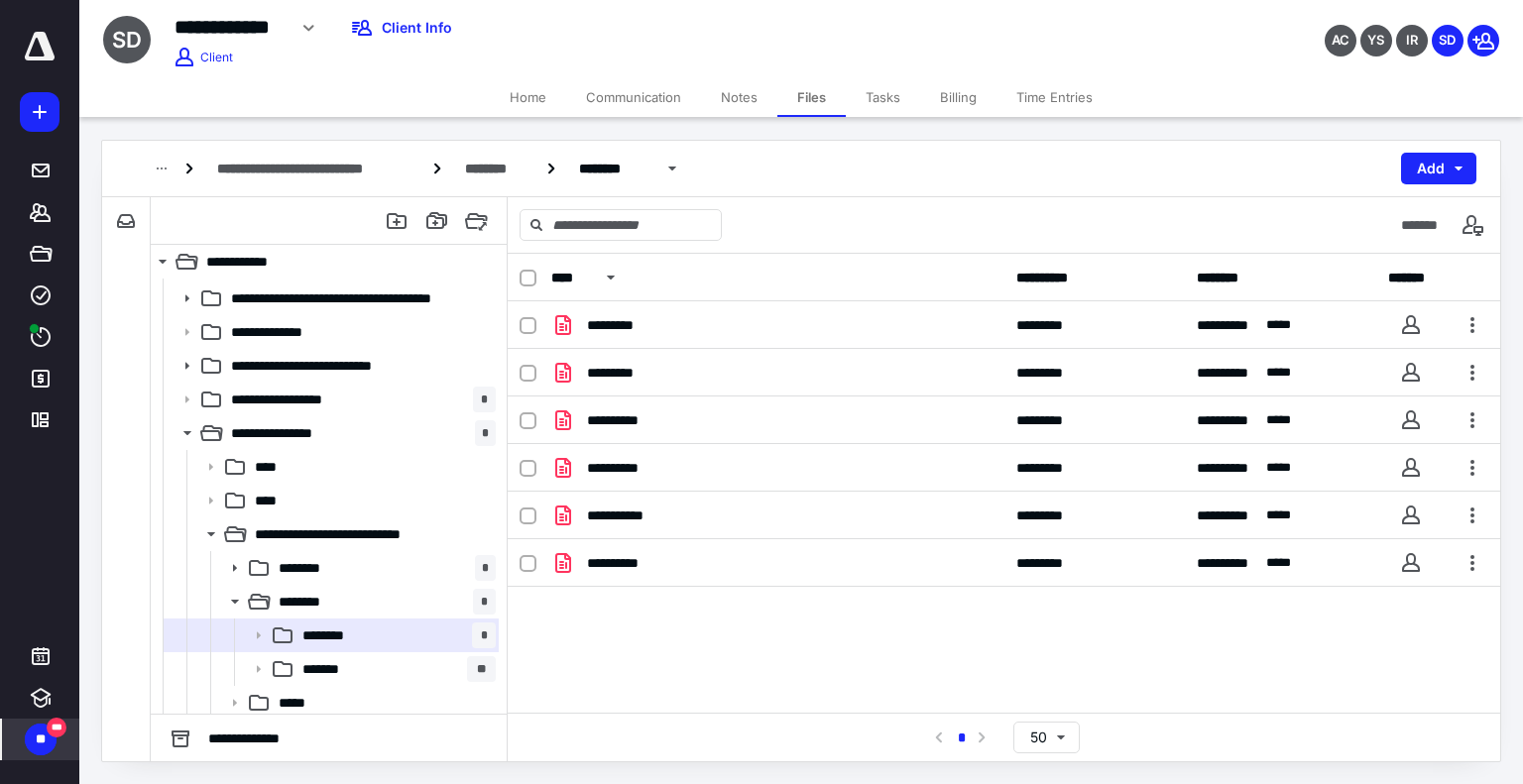 scroll, scrollTop: 69, scrollLeft: 0, axis: vertical 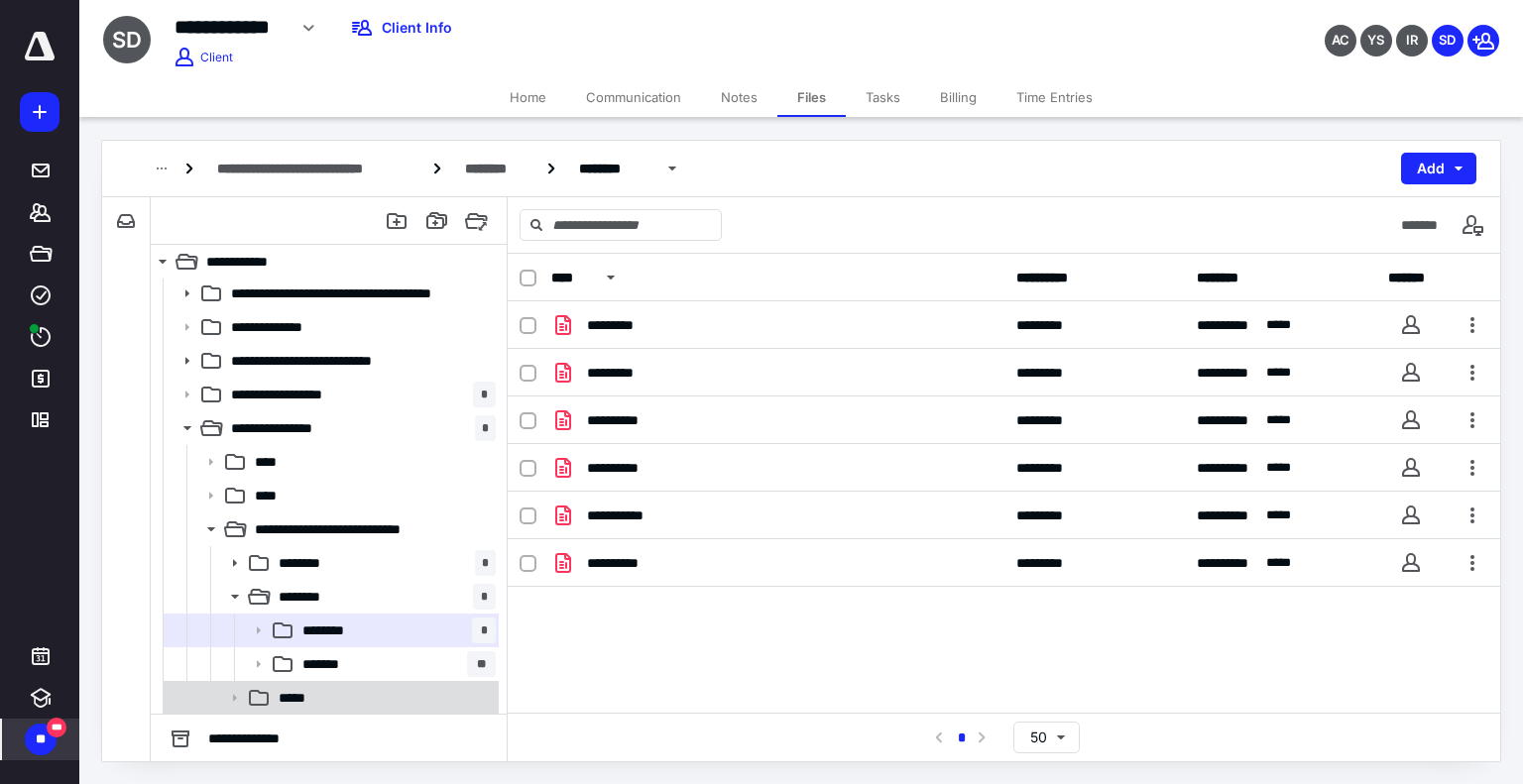 click on "*****" at bounding box center [383, 698] 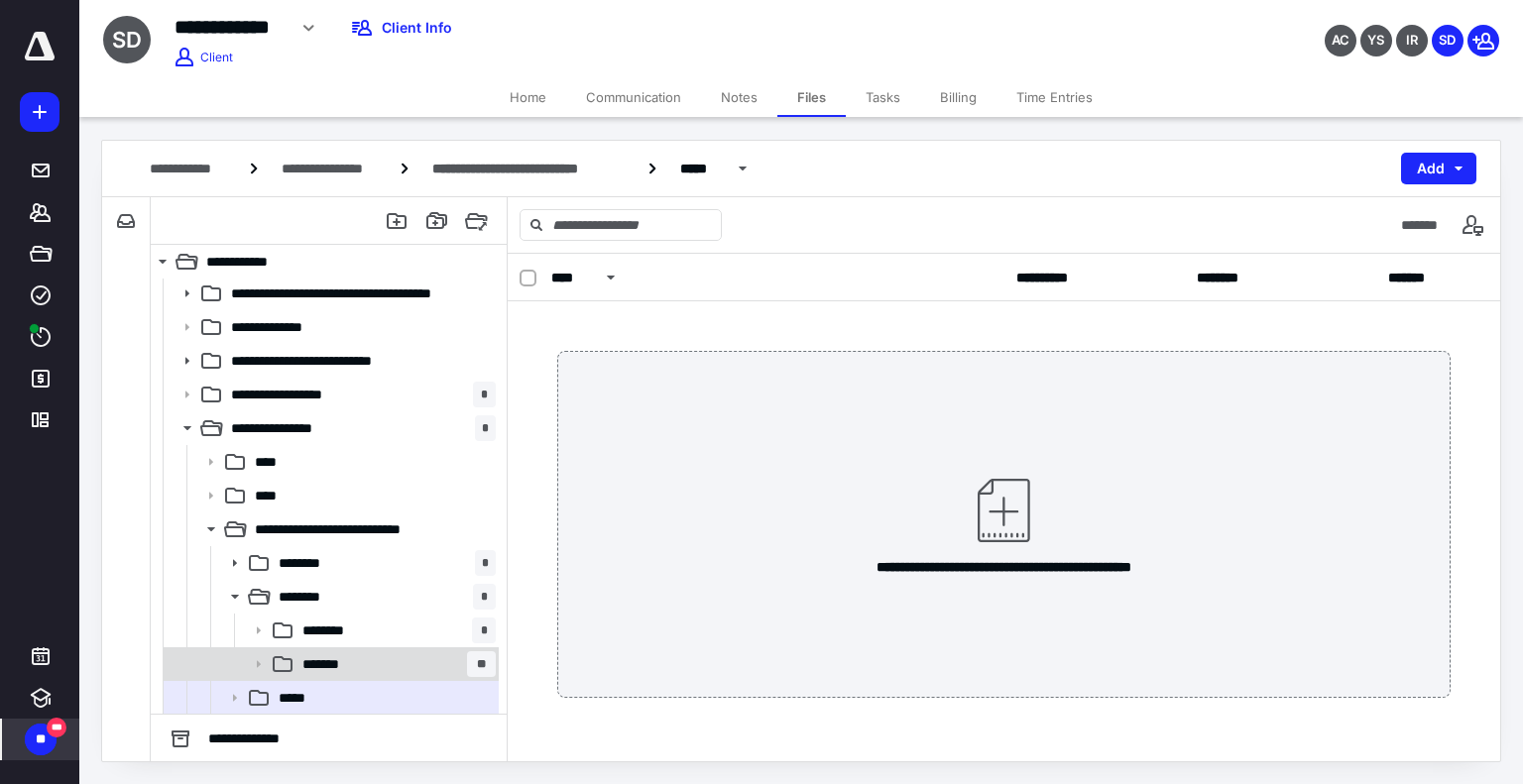 click on "******* **" at bounding box center (395, 664) 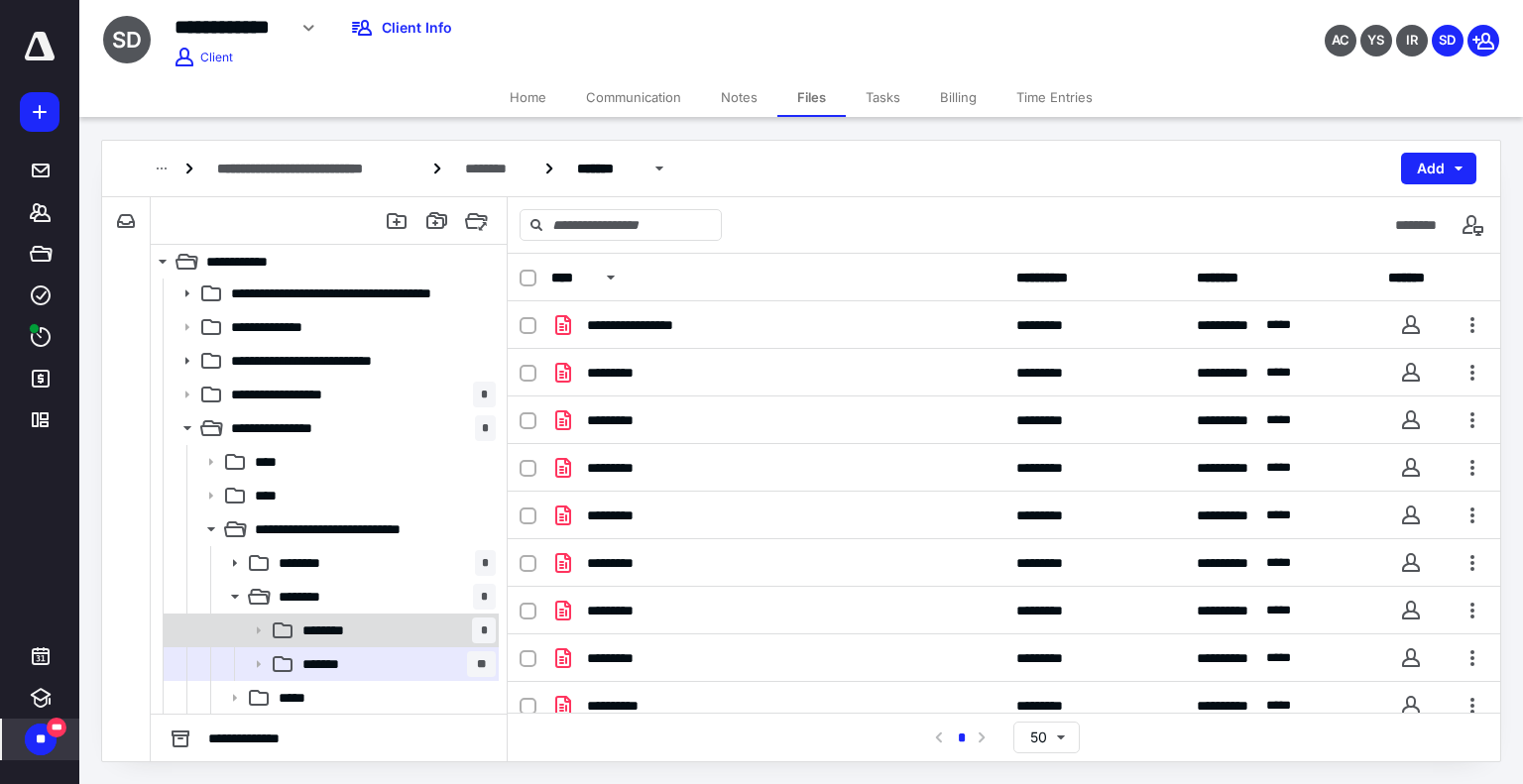 click on "******** *" at bounding box center (395, 630) 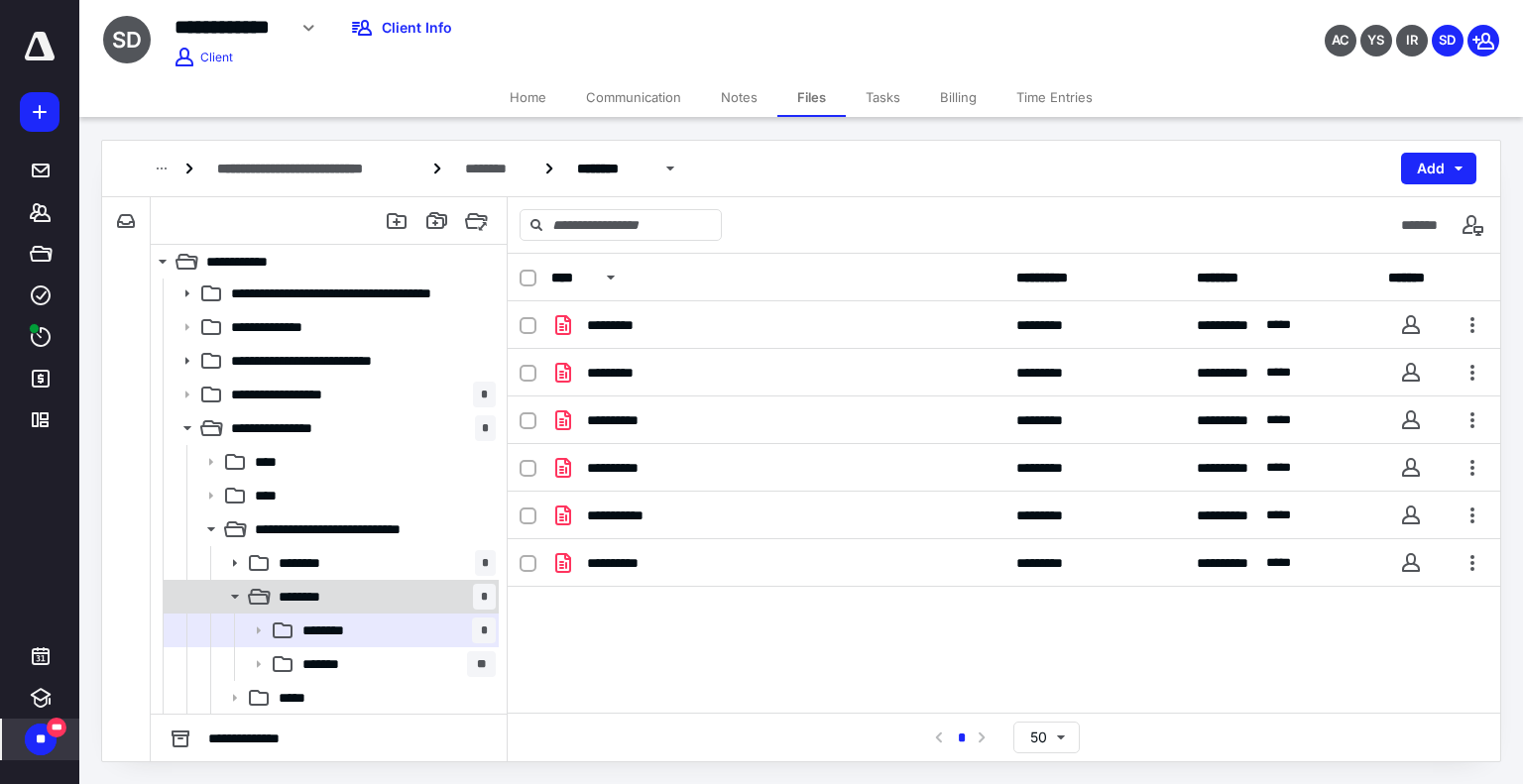 click on "******** *" at bounding box center [383, 597] 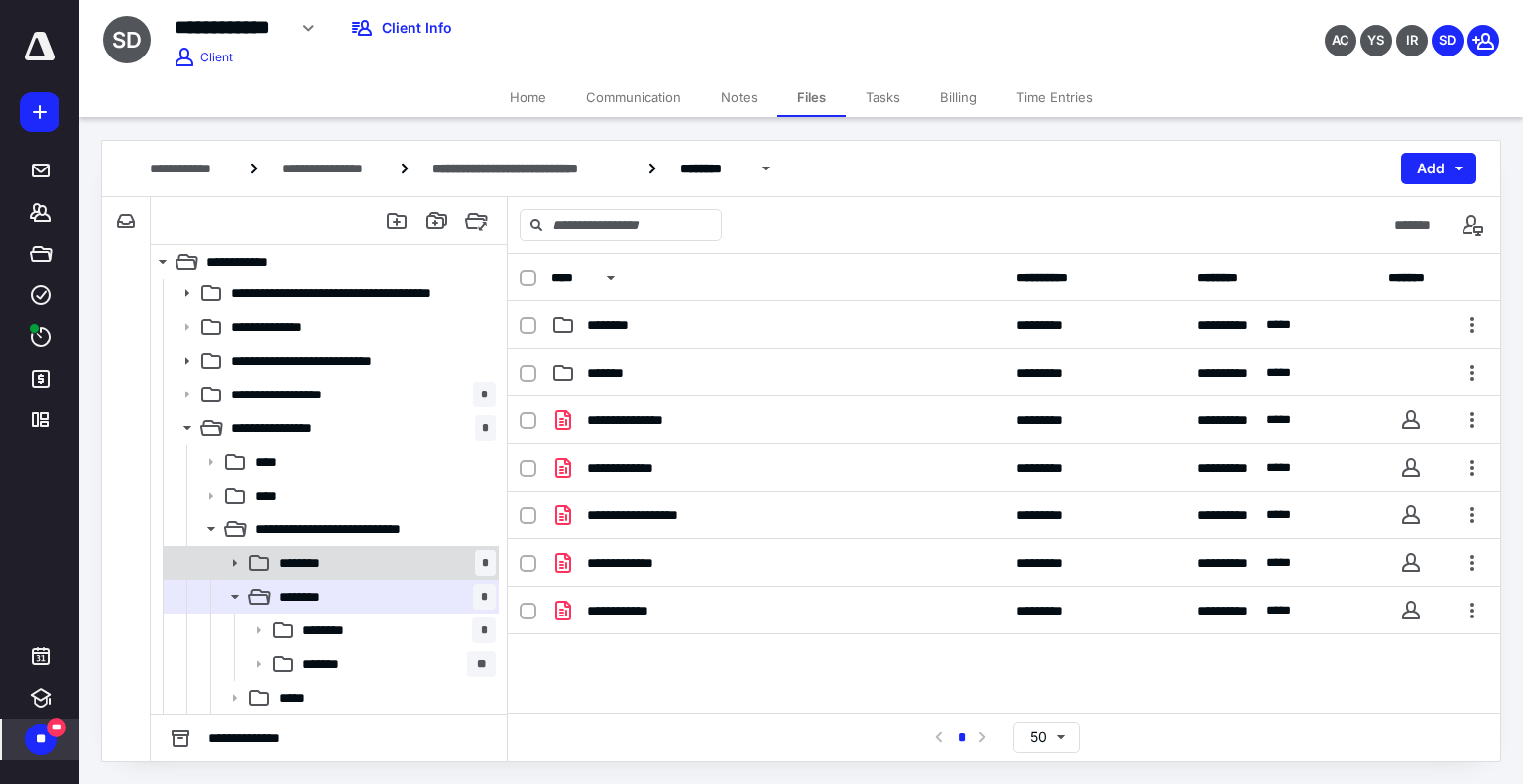click on "******** *" at bounding box center [383, 563] 